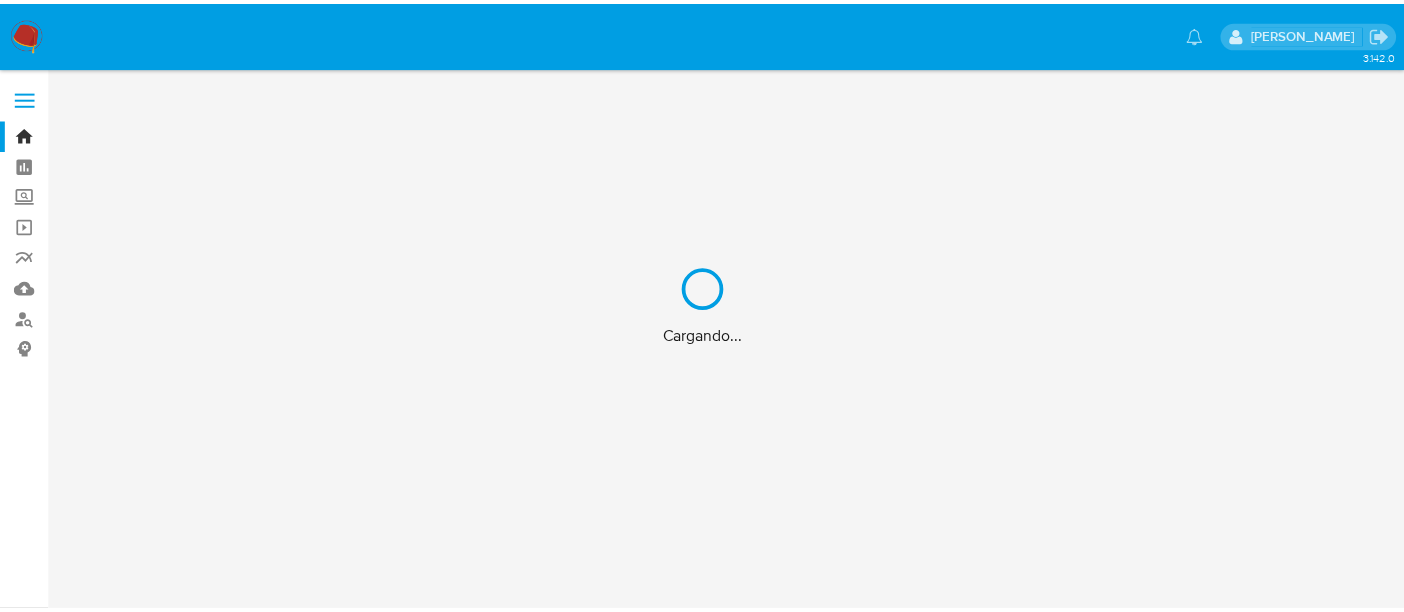 scroll, scrollTop: 0, scrollLeft: 0, axis: both 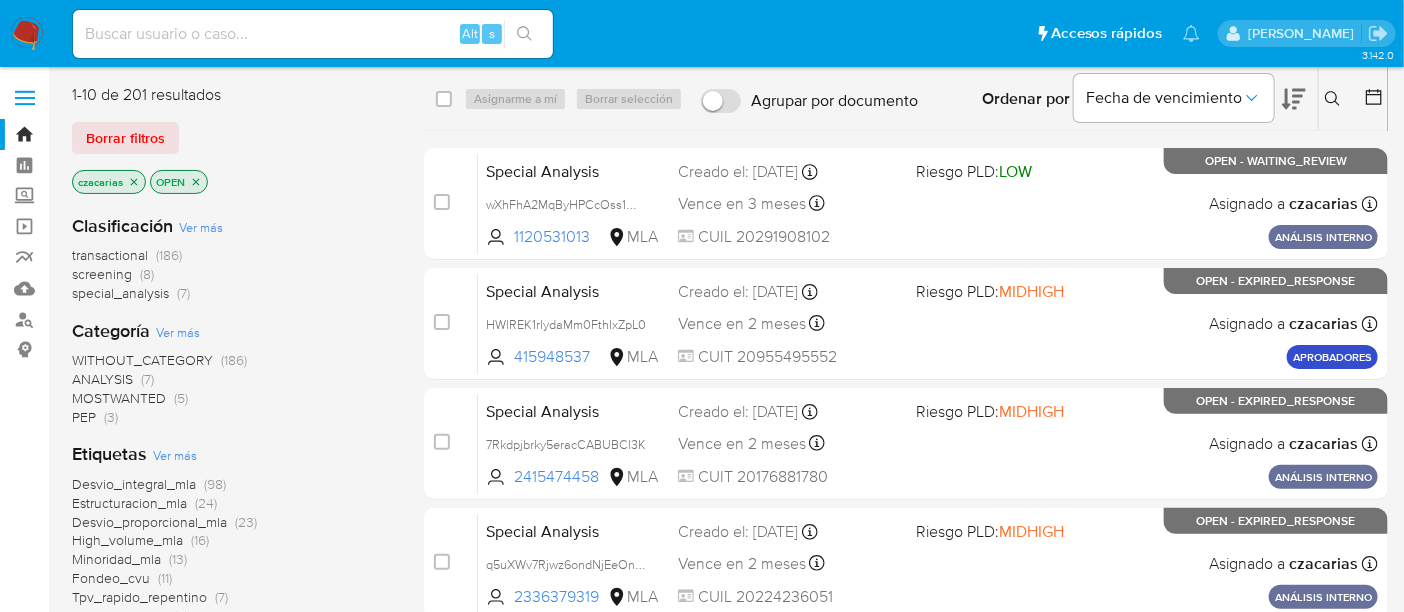 click on "Alt s" at bounding box center (313, 34) 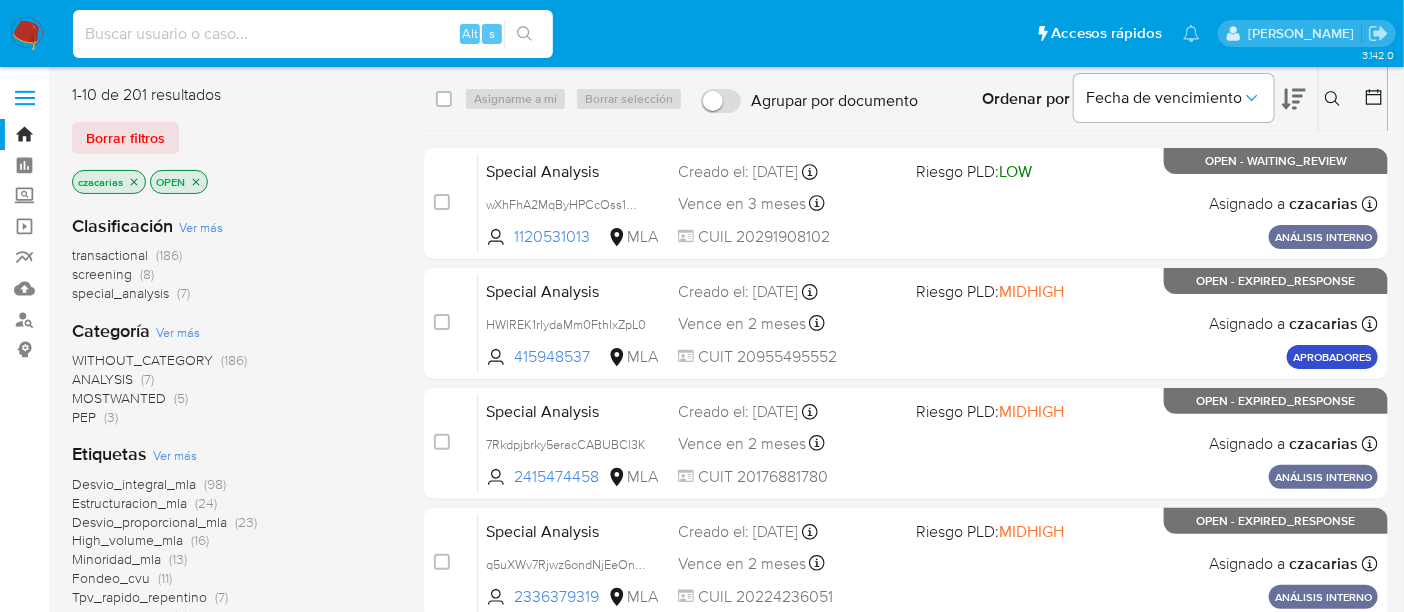 click at bounding box center [313, 34] 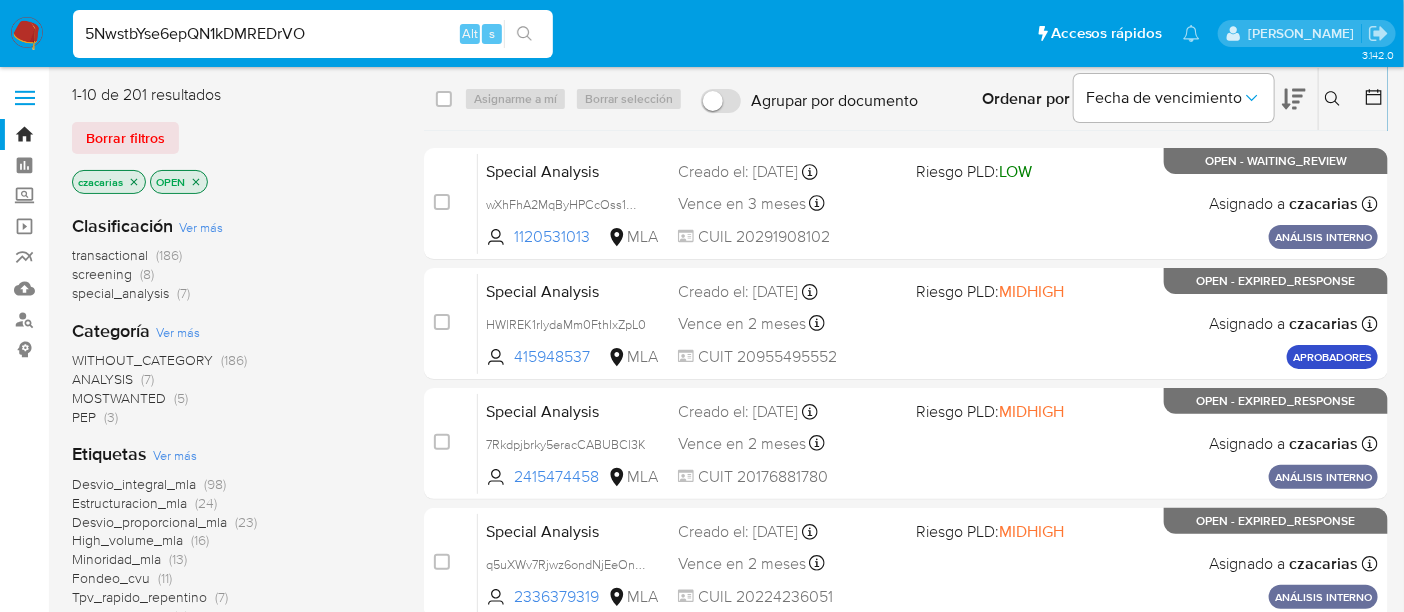type on "5NwstbYse6epQN1kDMREDrVO" 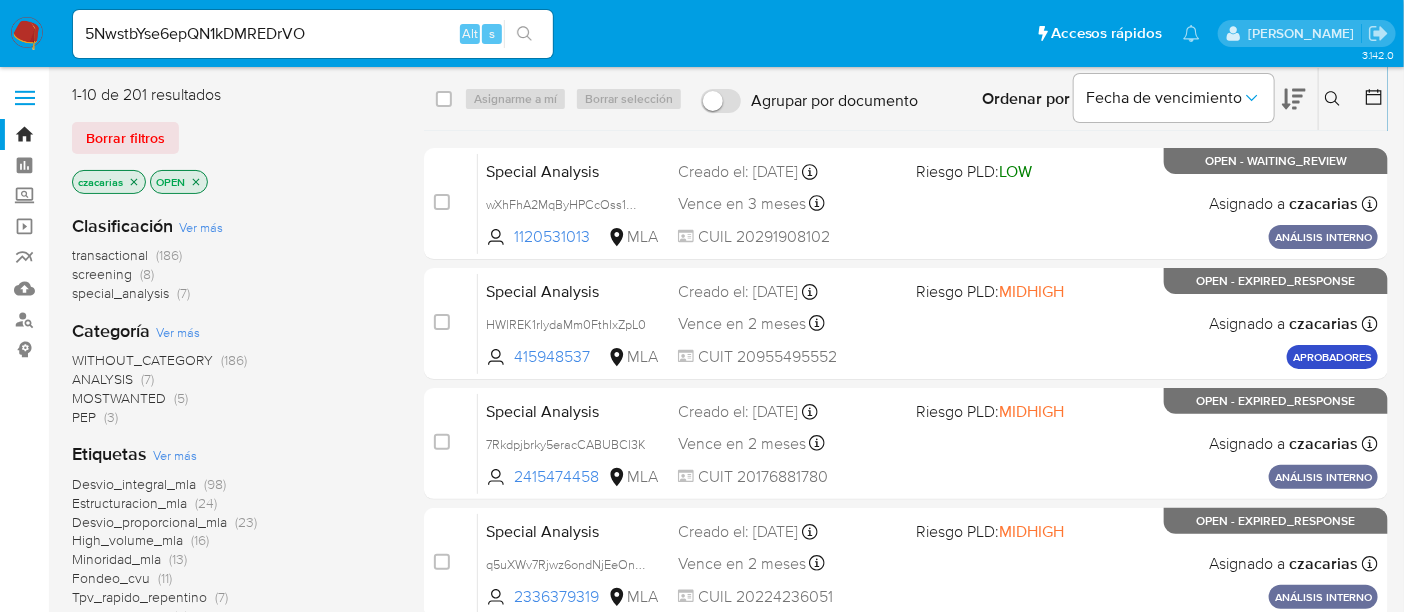click at bounding box center (524, 34) 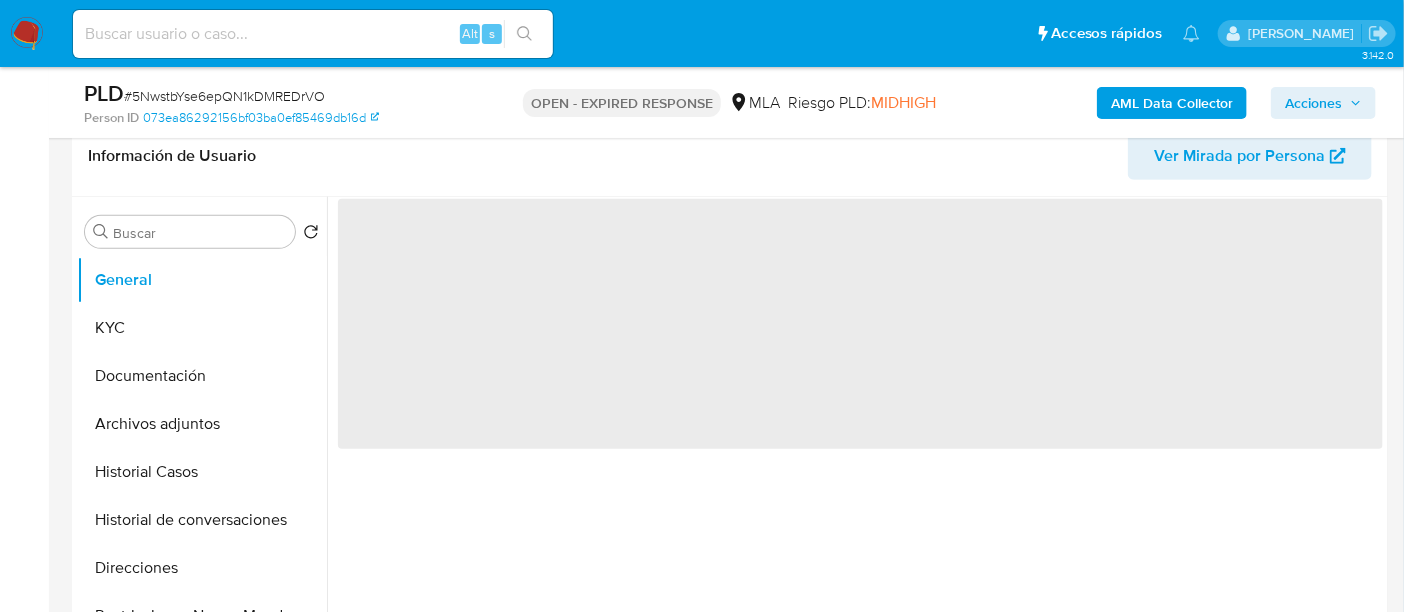 scroll, scrollTop: 374, scrollLeft: 0, axis: vertical 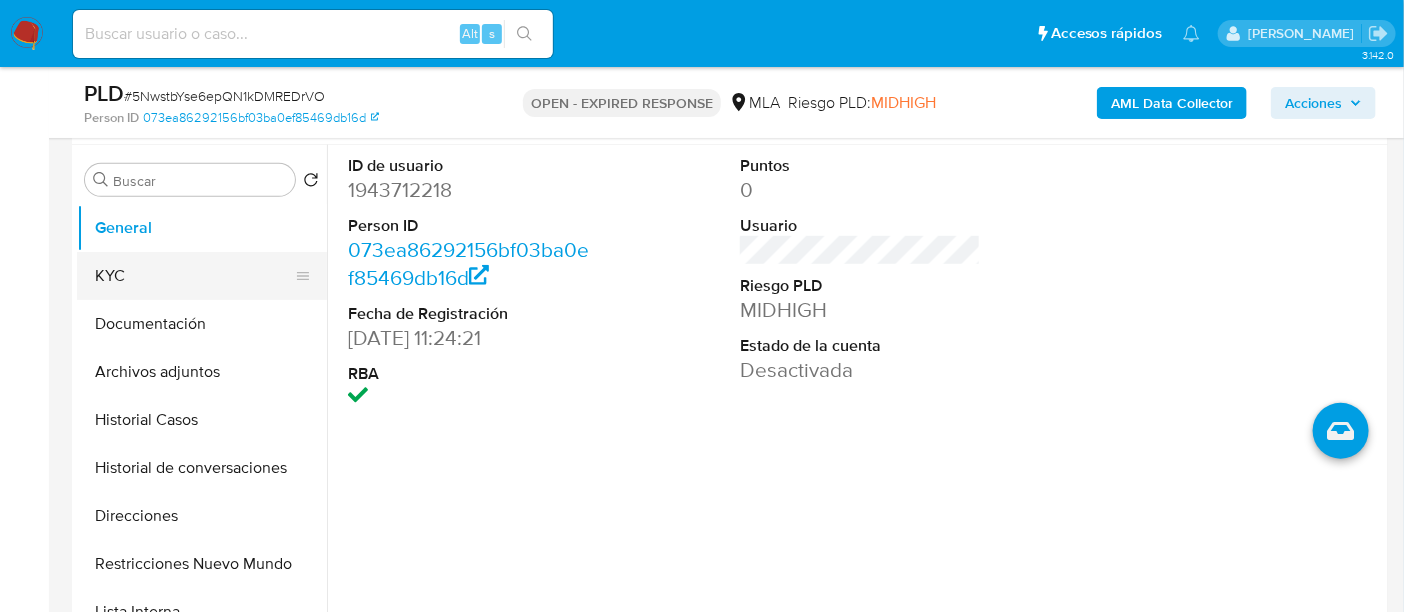 click on "KYC" at bounding box center [194, 276] 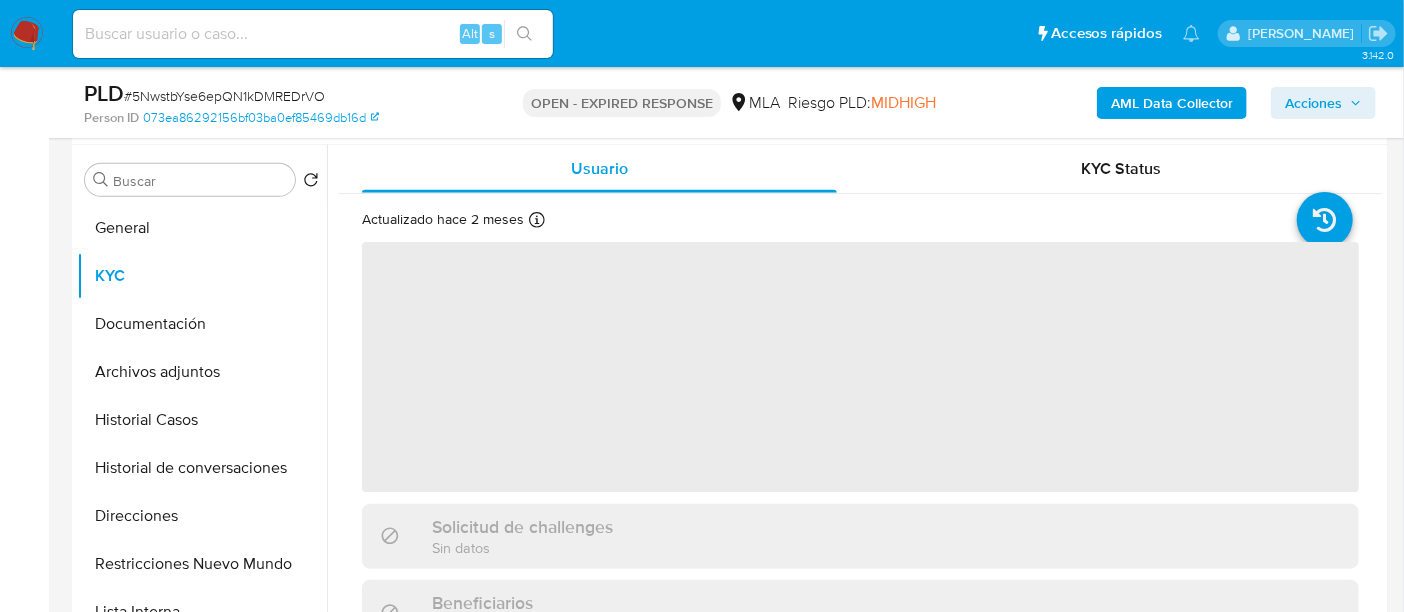 select on "10" 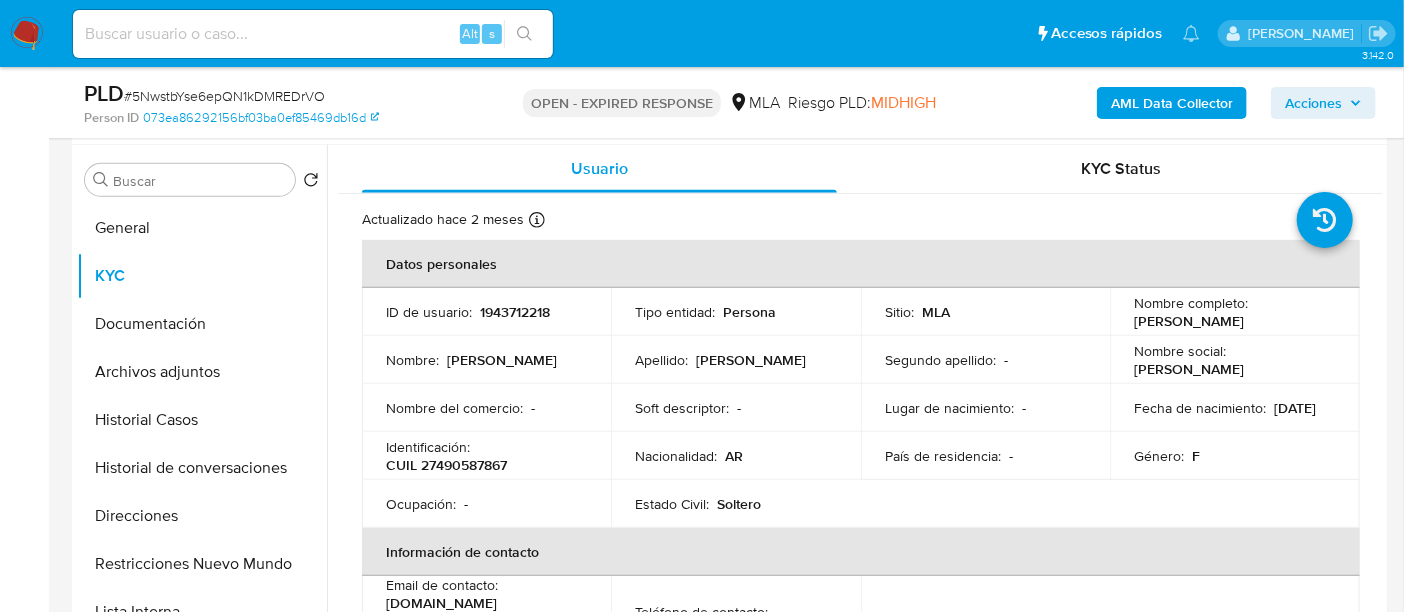 click on "CUIL 27490587867" at bounding box center (446, 465) 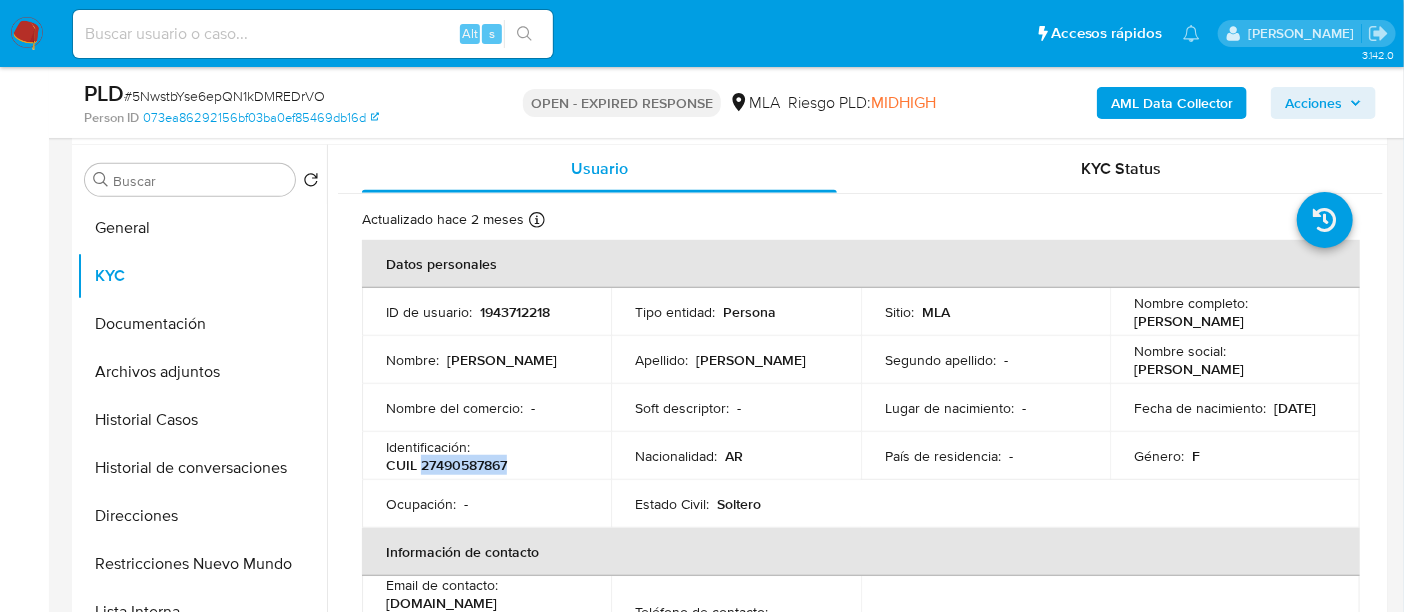 click on "CUIL 27490587867" at bounding box center [446, 465] 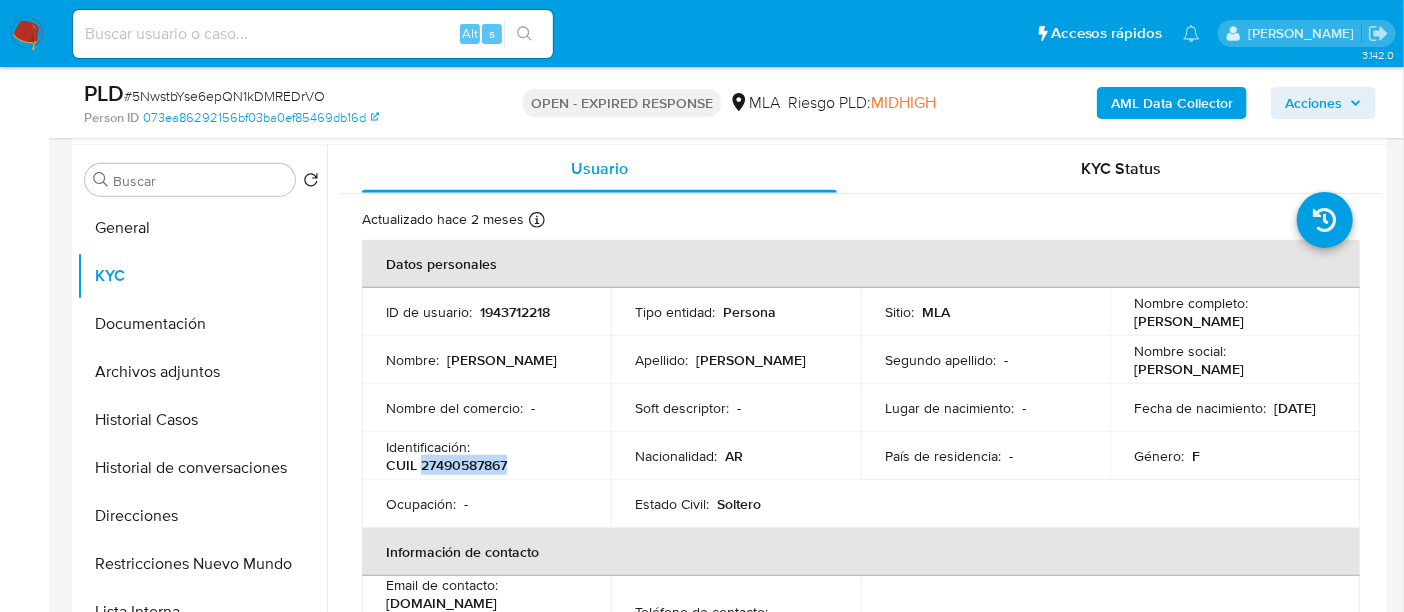 copy on "27490587867" 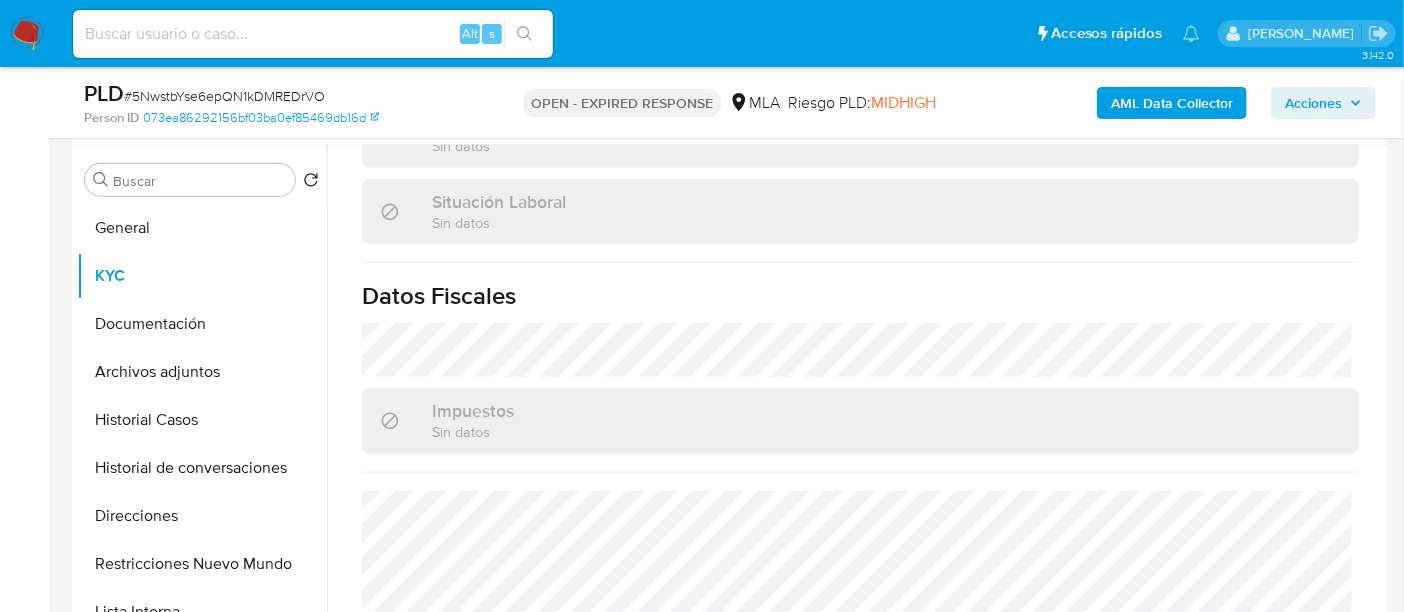 scroll, scrollTop: 1051, scrollLeft: 0, axis: vertical 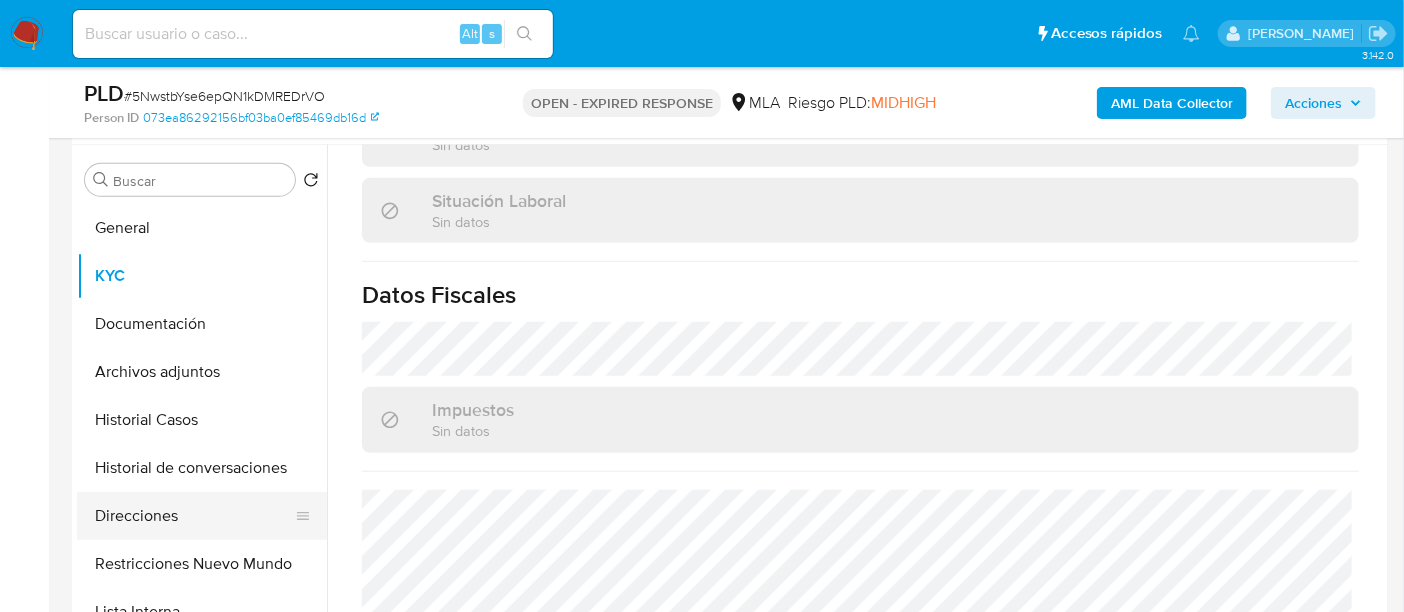 click on "Direcciones" at bounding box center (194, 516) 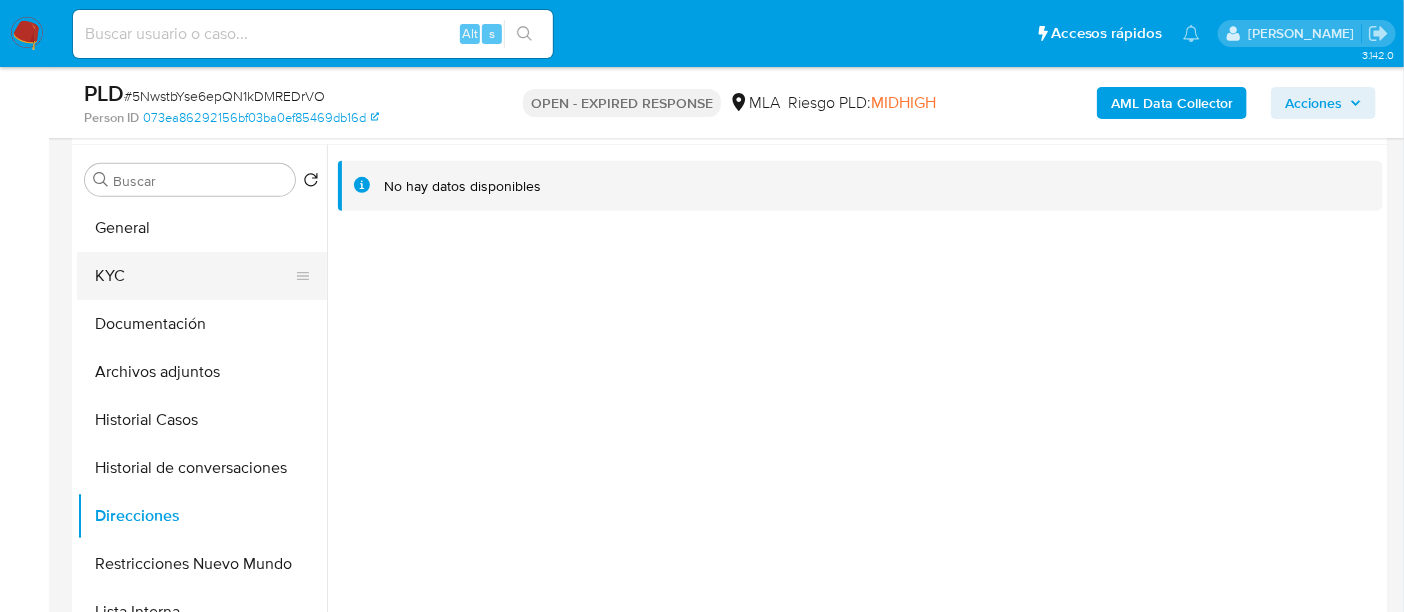 click on "KYC" at bounding box center [194, 276] 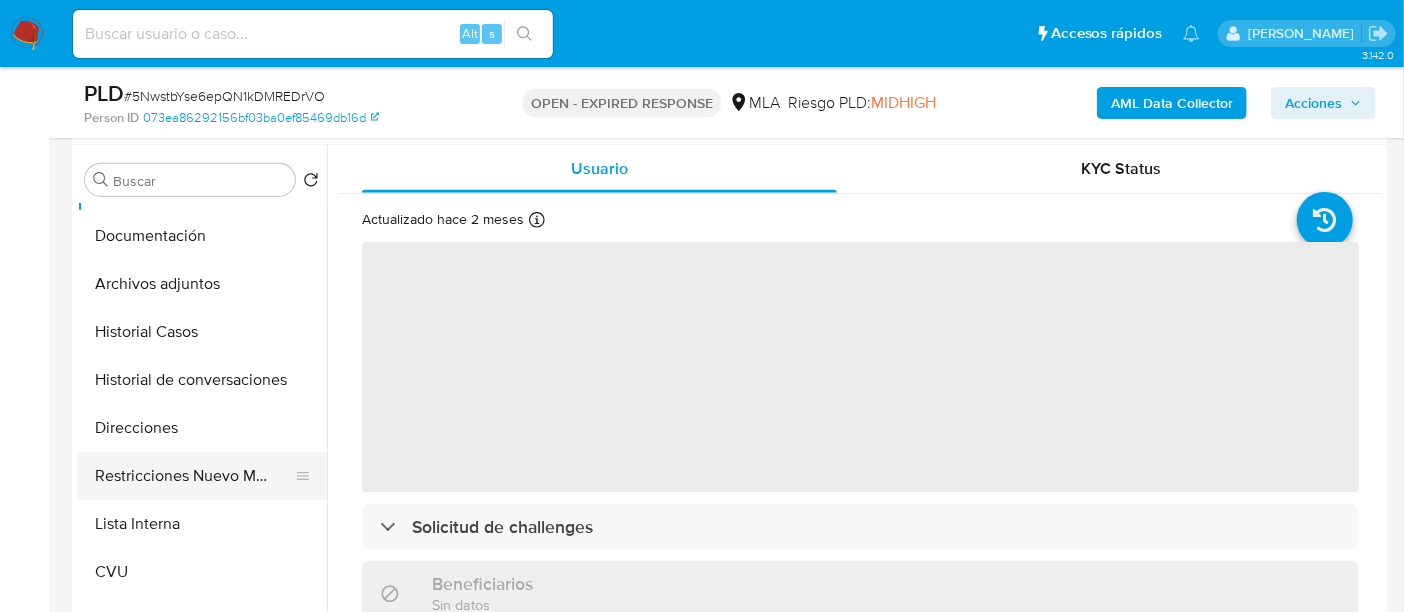 scroll, scrollTop: 125, scrollLeft: 0, axis: vertical 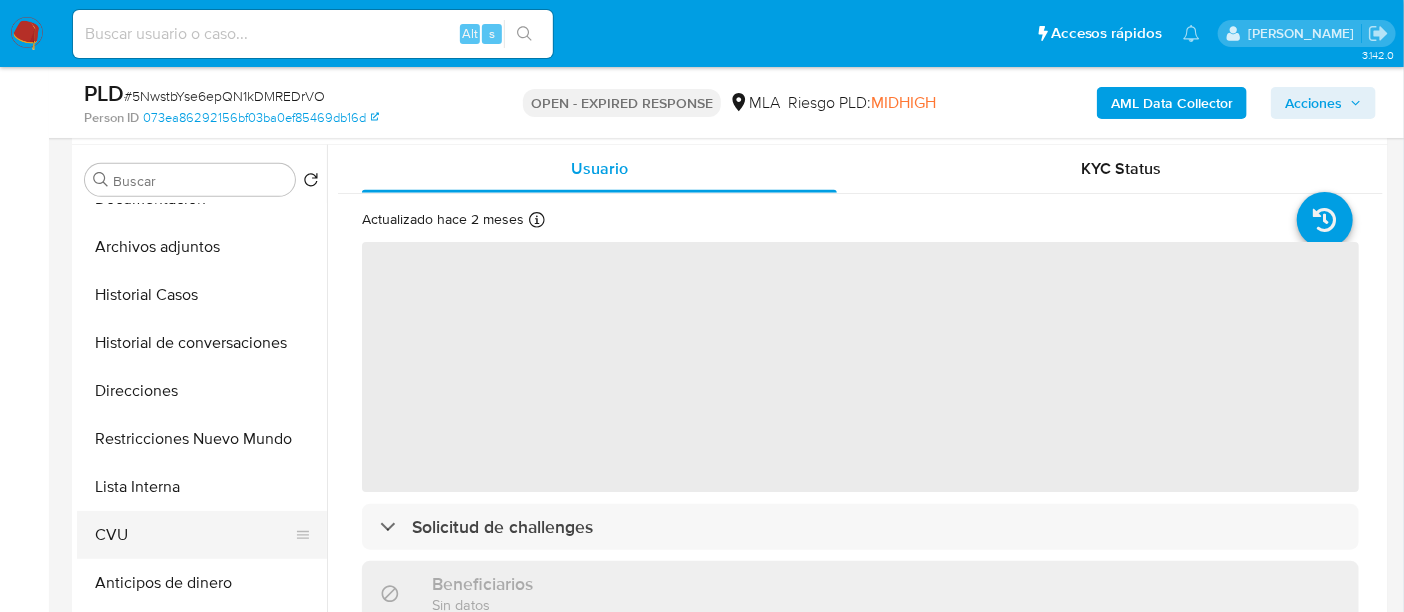 click on "CVU" at bounding box center (194, 535) 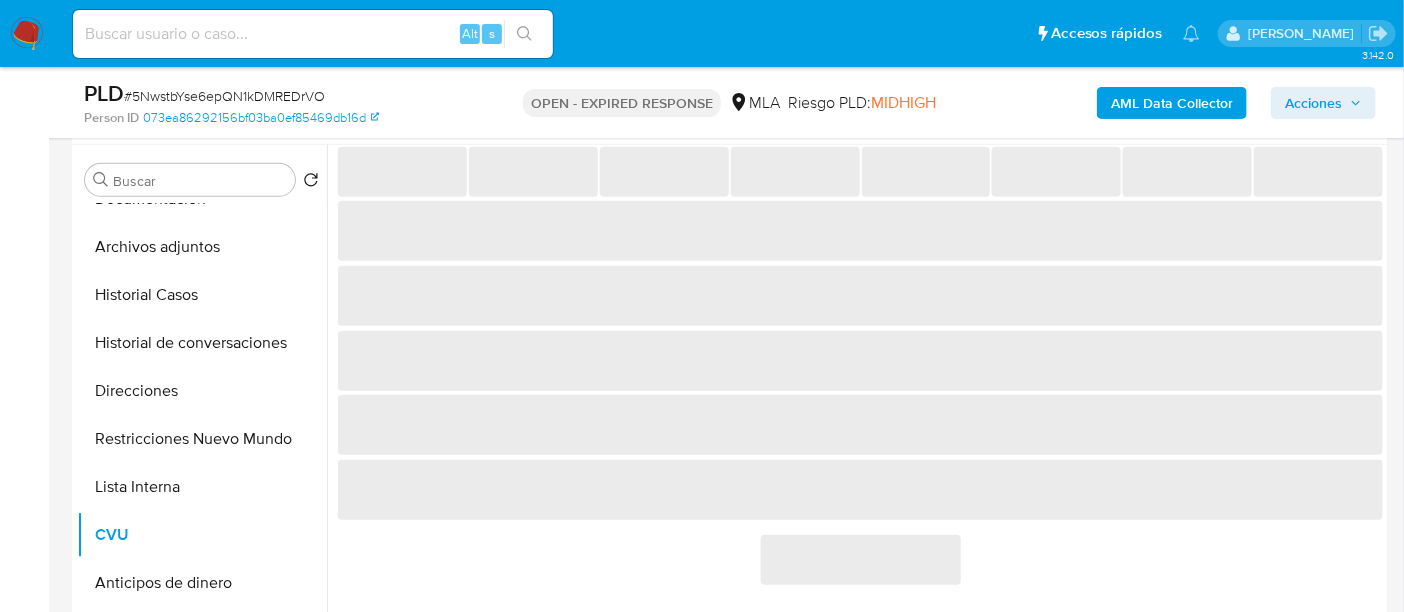 scroll, scrollTop: 250, scrollLeft: 0, axis: vertical 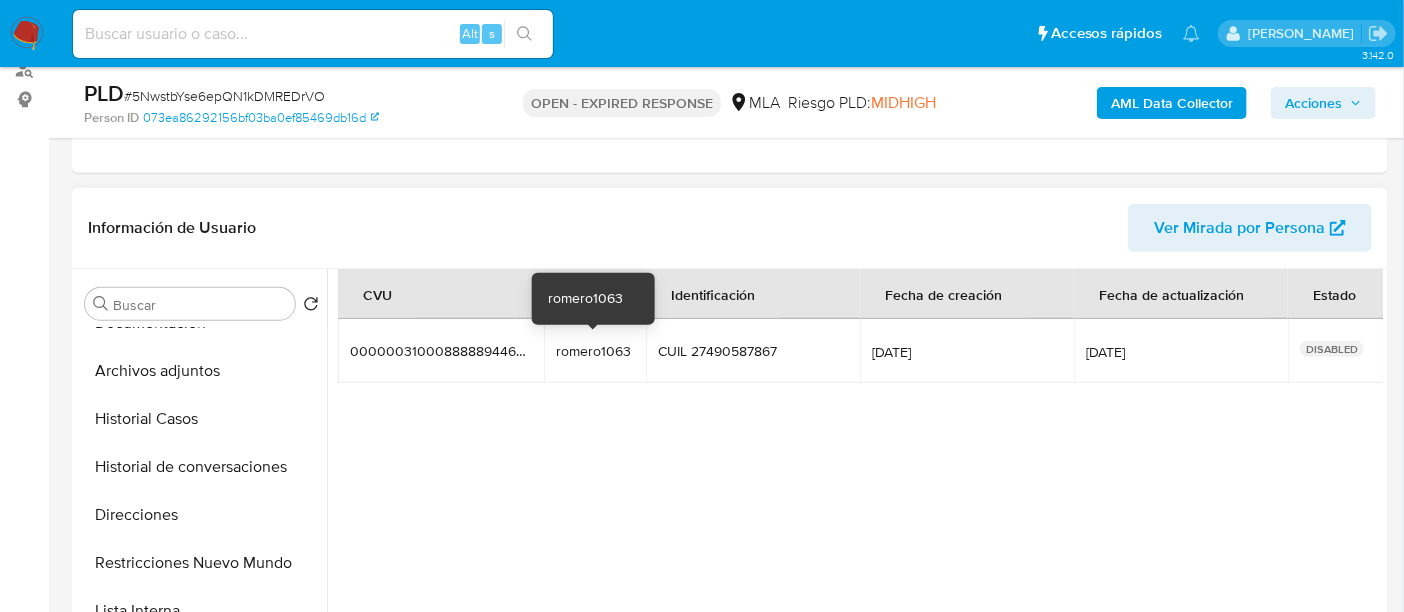 click on "romero1063" at bounding box center [595, 351] 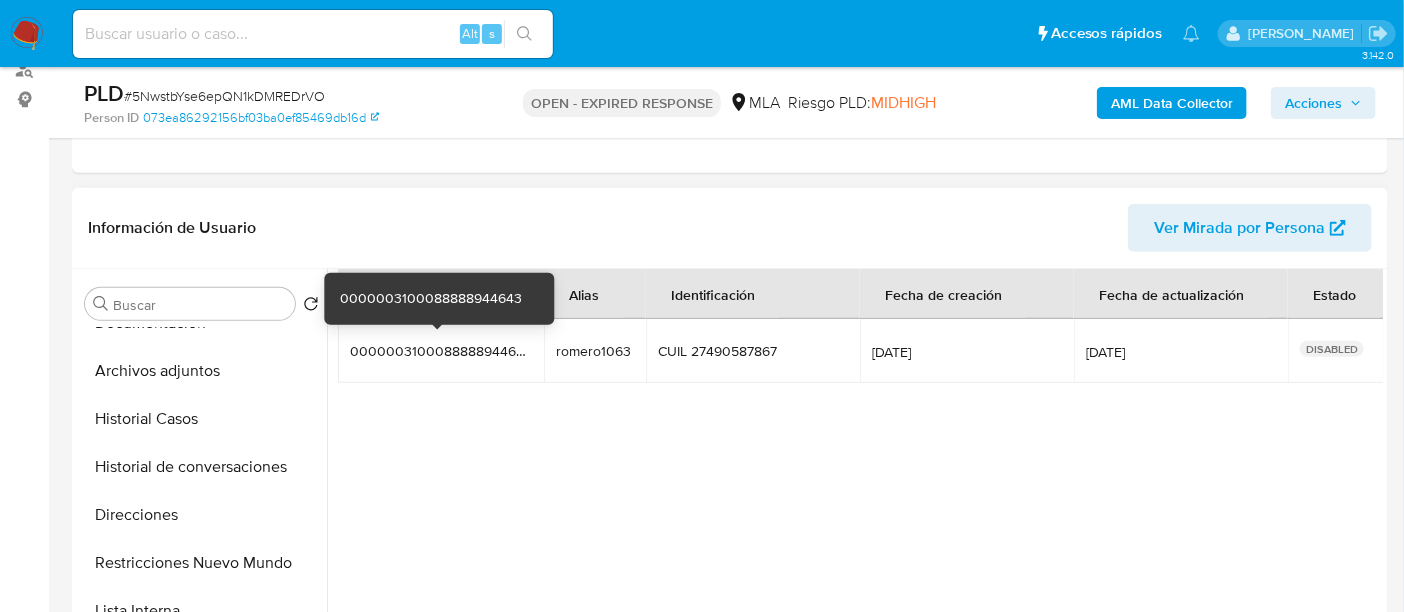 click on "0000003100088888944643" at bounding box center [438, 351] 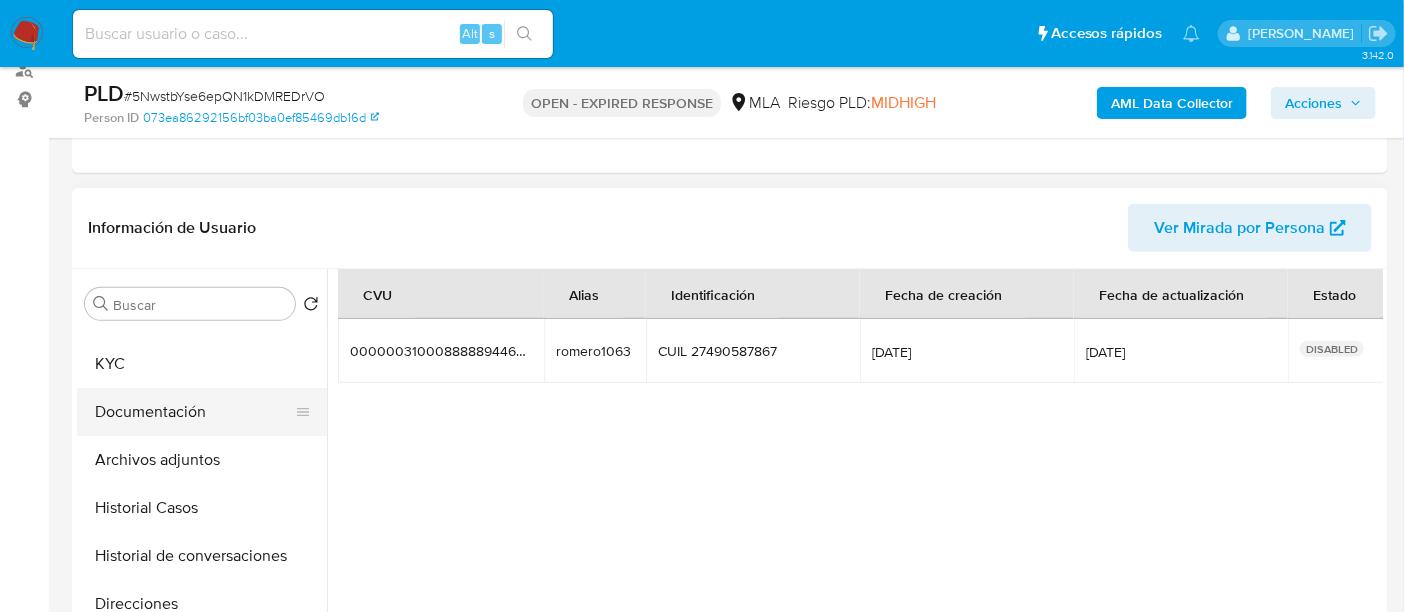 scroll, scrollTop: 0, scrollLeft: 0, axis: both 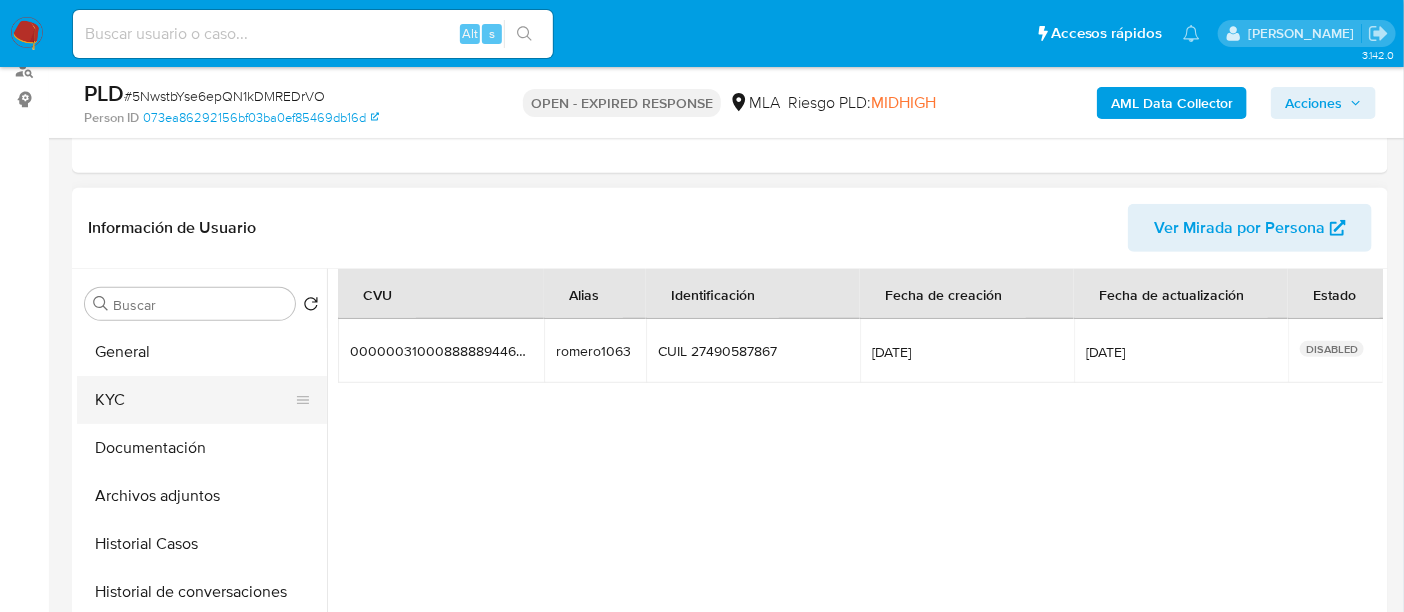 click on "KYC" at bounding box center (194, 400) 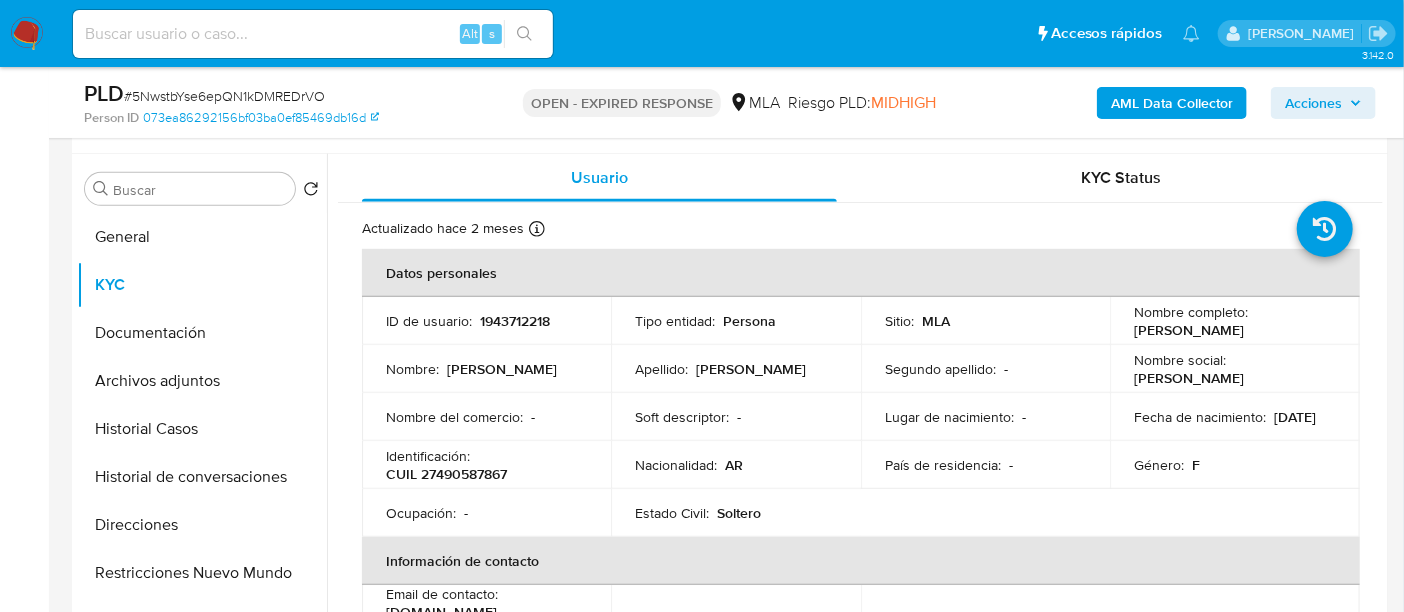 scroll, scrollTop: 374, scrollLeft: 0, axis: vertical 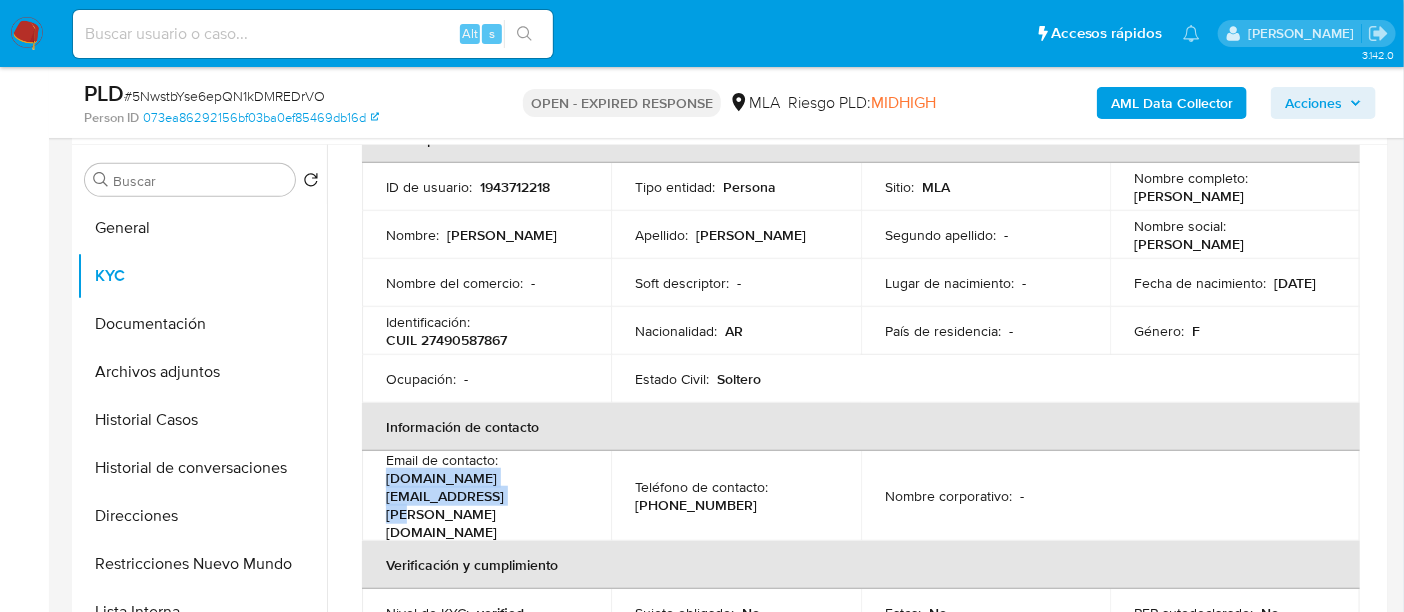 drag, startPoint x: 388, startPoint y: 487, endPoint x: 604, endPoint y: 489, distance: 216.00926 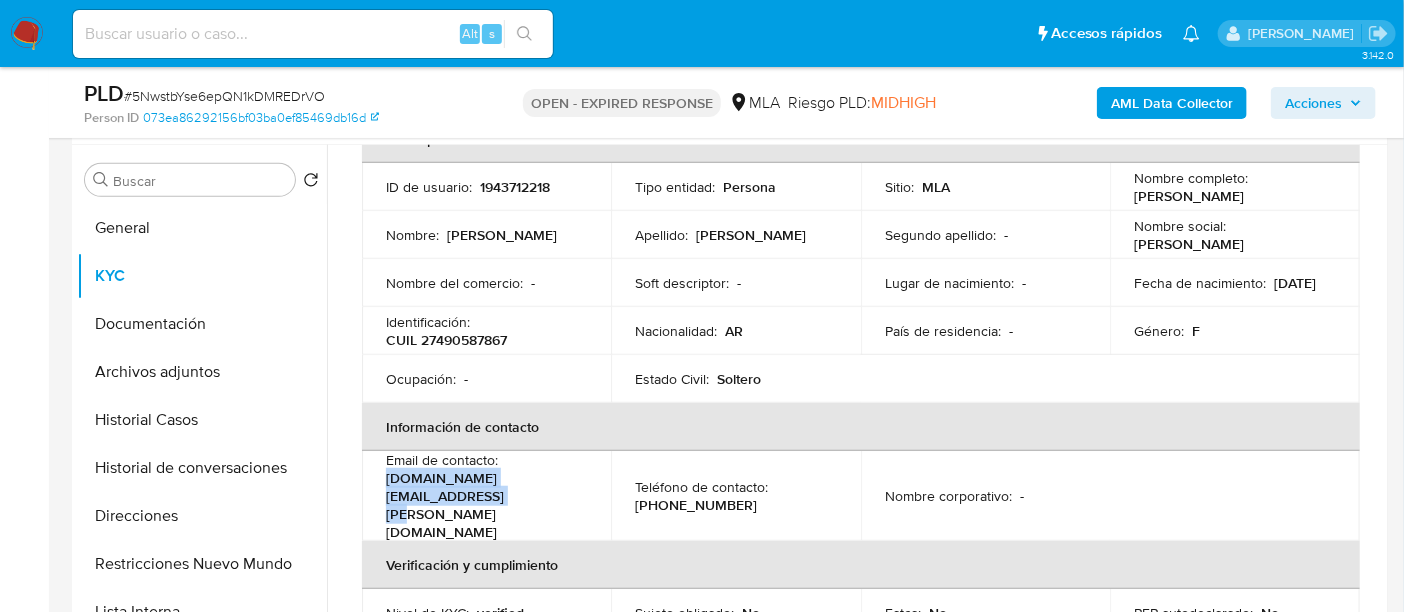 copy on "[DOMAIN_NAME][EMAIL_ADDRESS][PERSON_NAME][DOMAIN_NAME]" 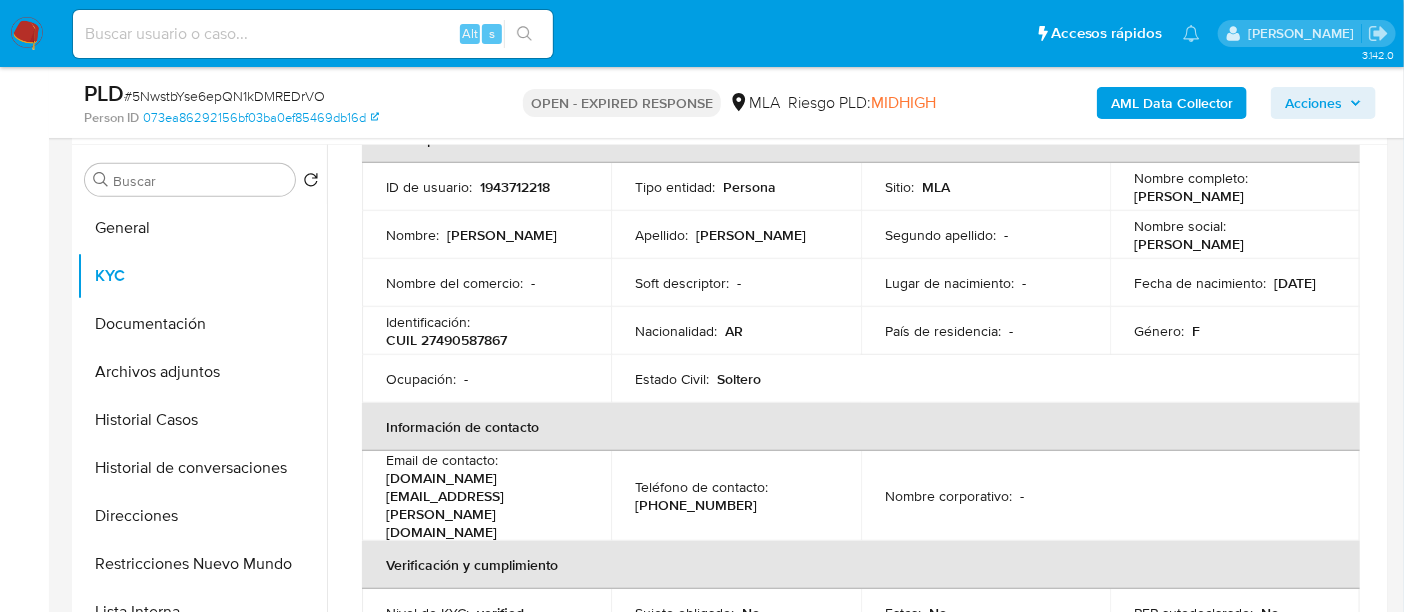 click at bounding box center [313, 34] 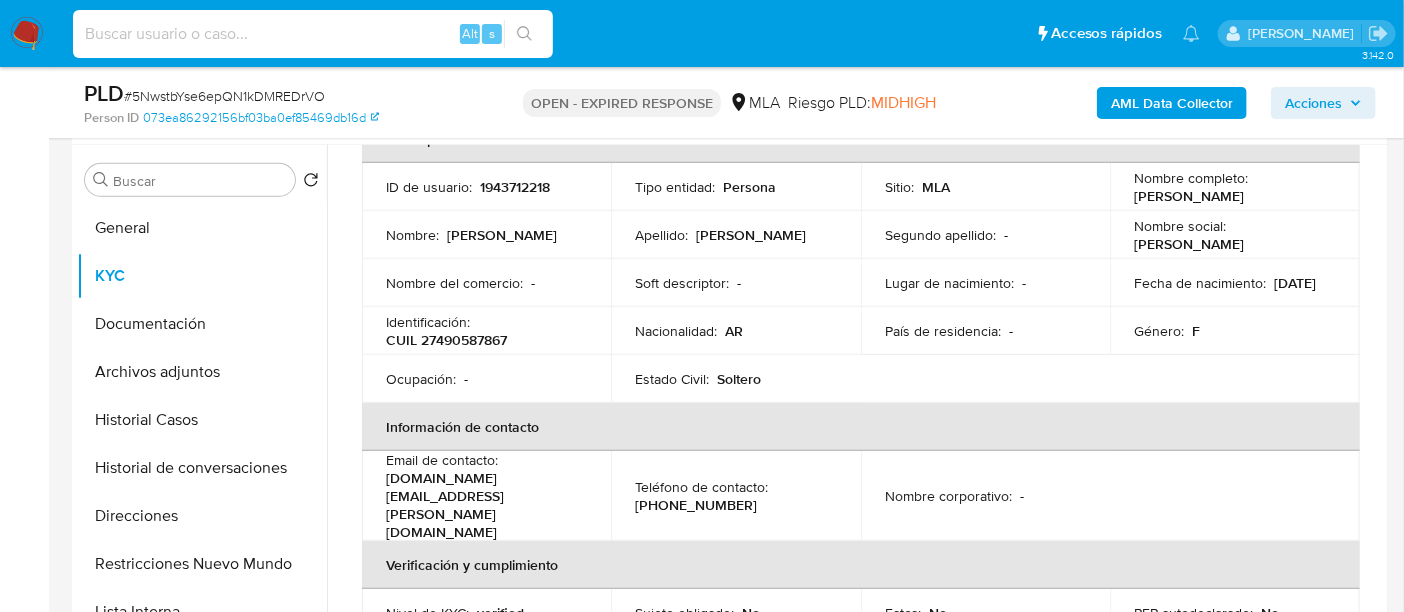 paste on "6K47BFrKGP8HnYairBoDpSYN" 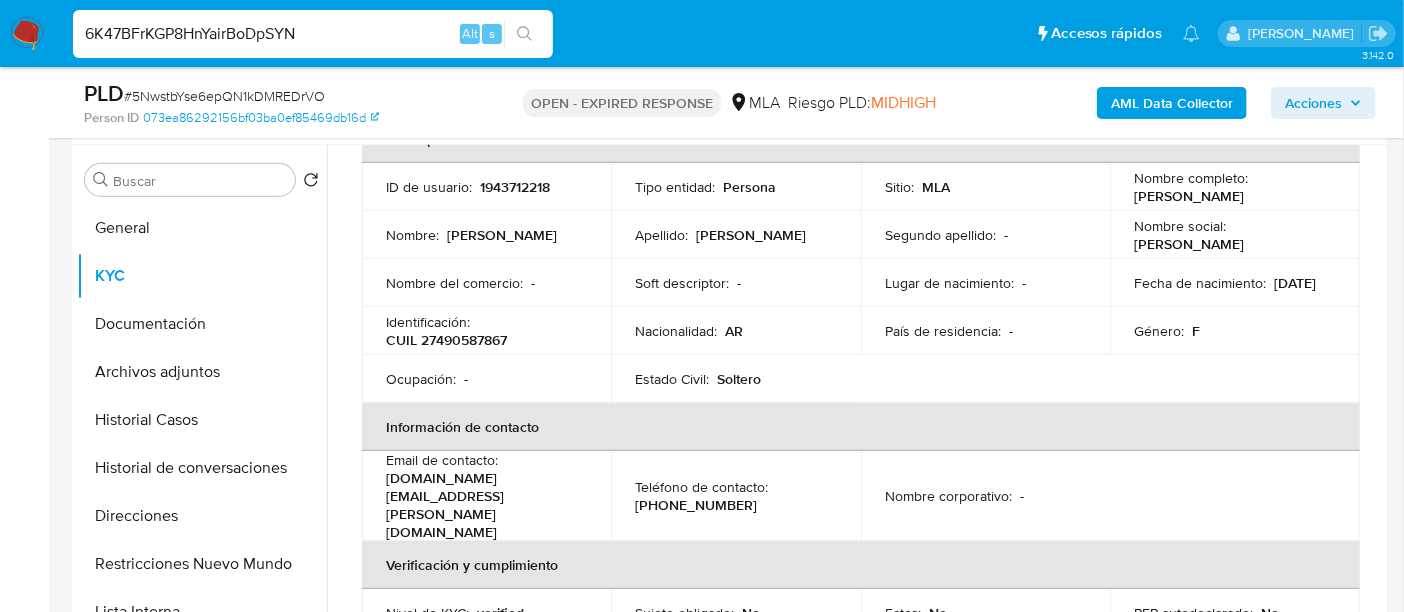 type on "6K47BFrKGP8HnYairBoDpSYN" 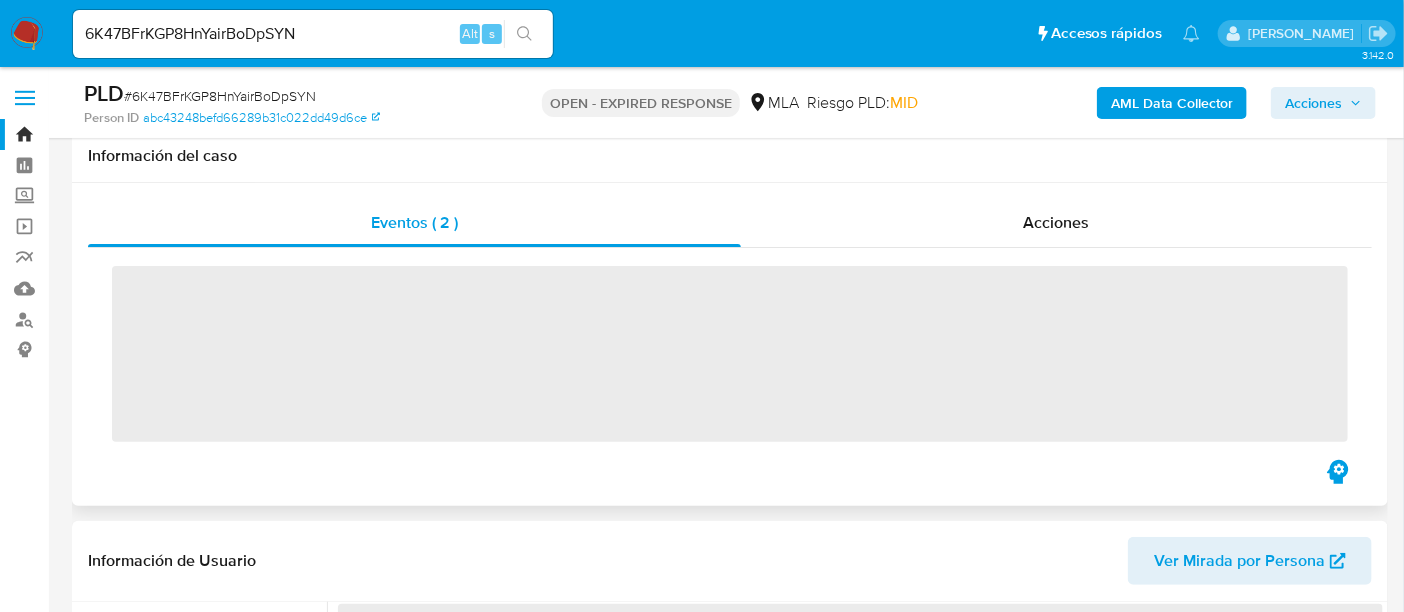 scroll, scrollTop: 125, scrollLeft: 0, axis: vertical 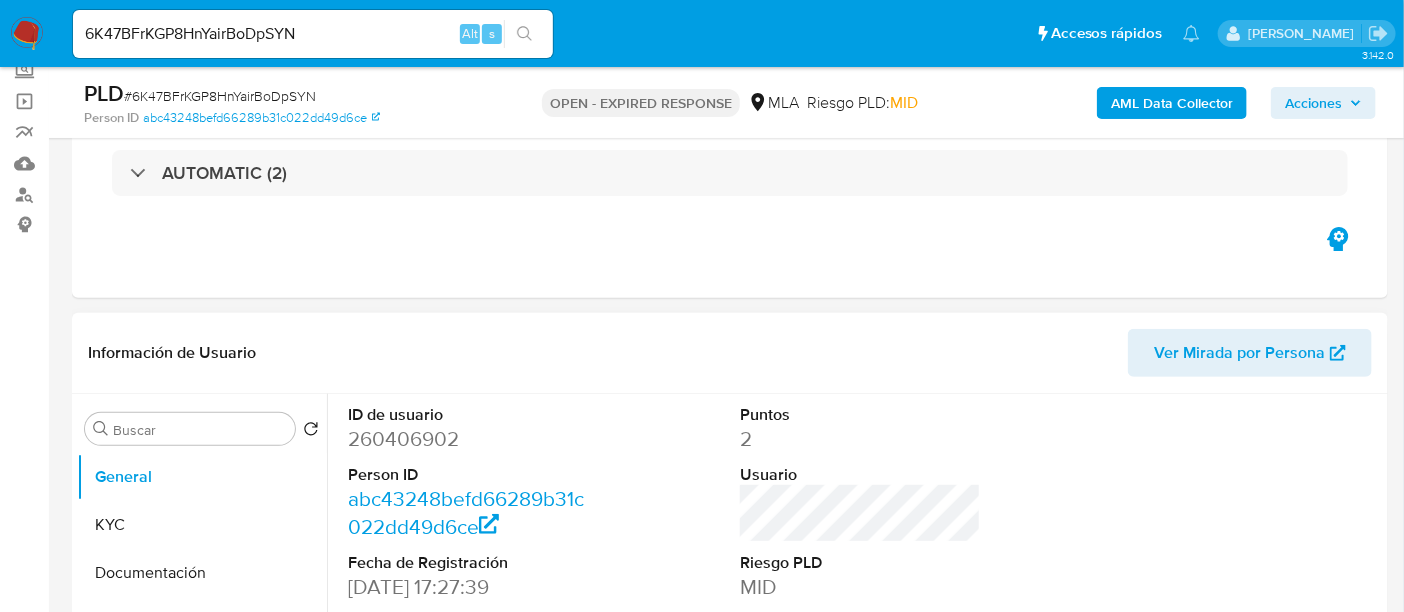 click on "260406902" at bounding box center (468, 439) 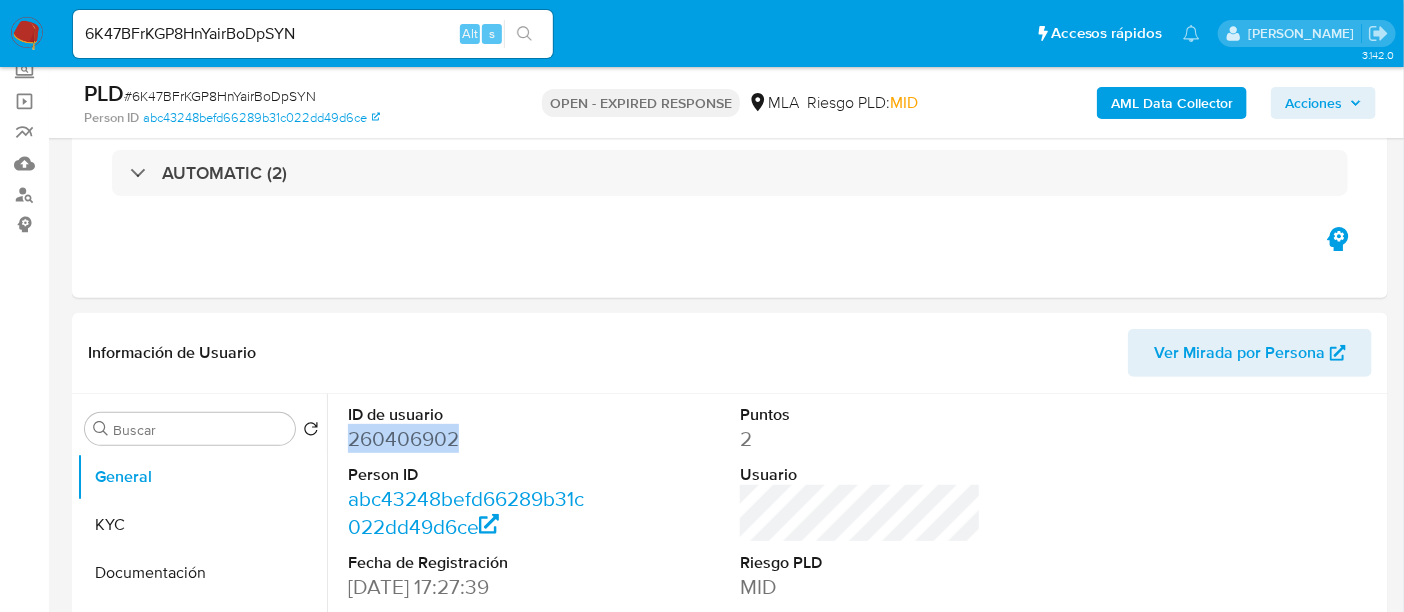 copy on "260406902" 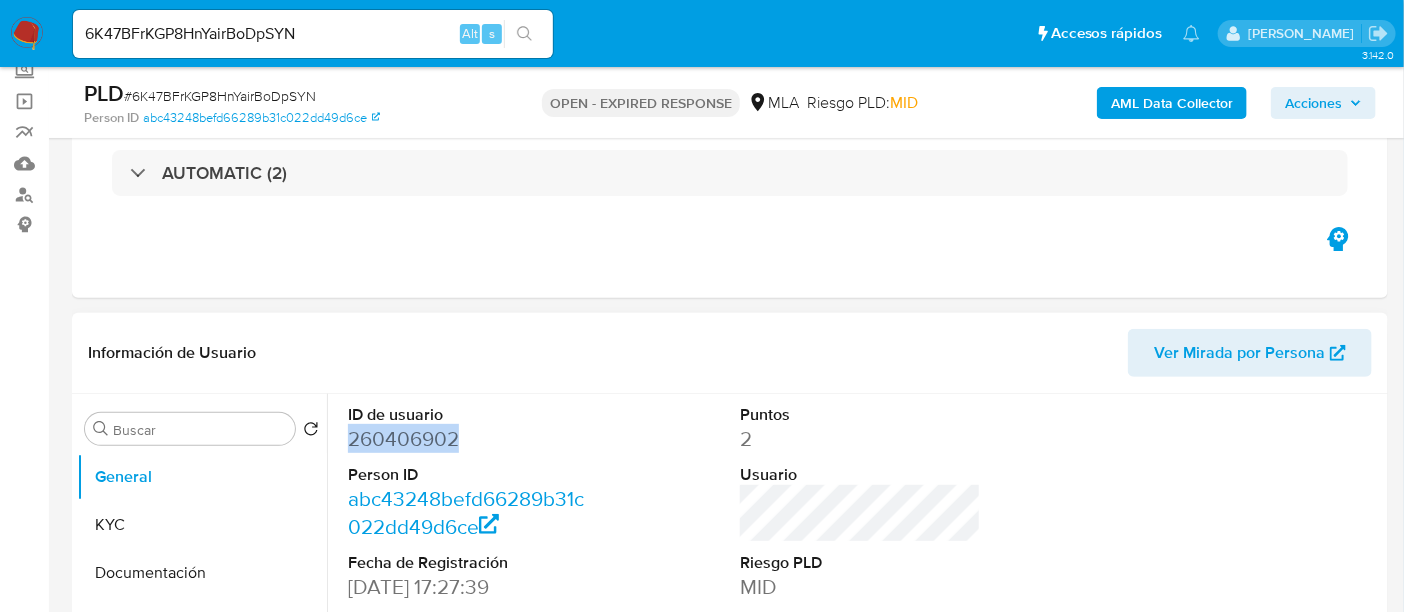click on "260406902" at bounding box center (468, 439) 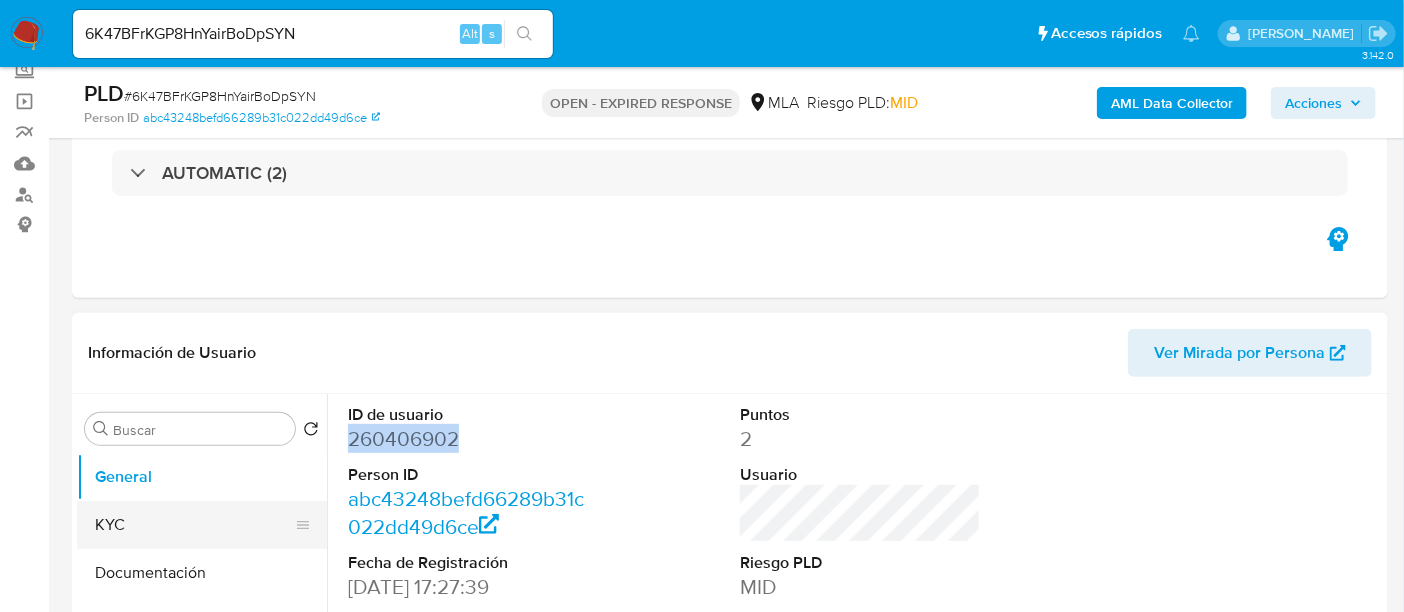click on "KYC" at bounding box center [194, 525] 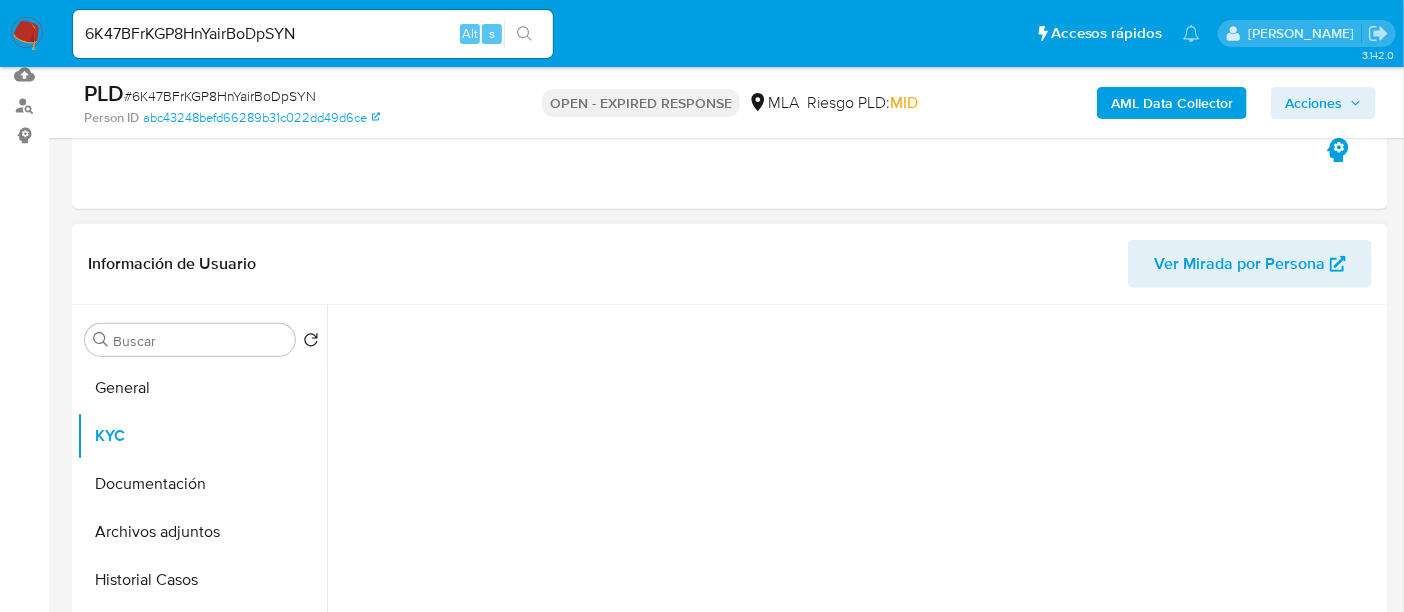 scroll, scrollTop: 250, scrollLeft: 0, axis: vertical 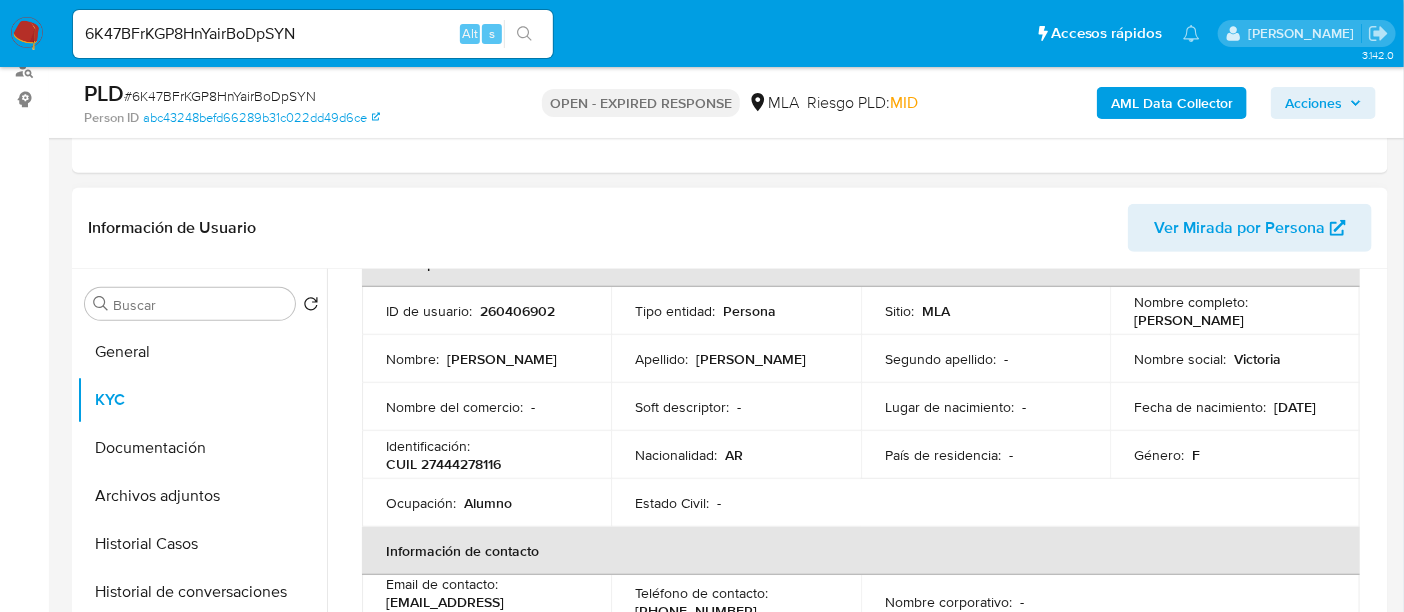 click on "CUIL 27444278116" at bounding box center (443, 464) 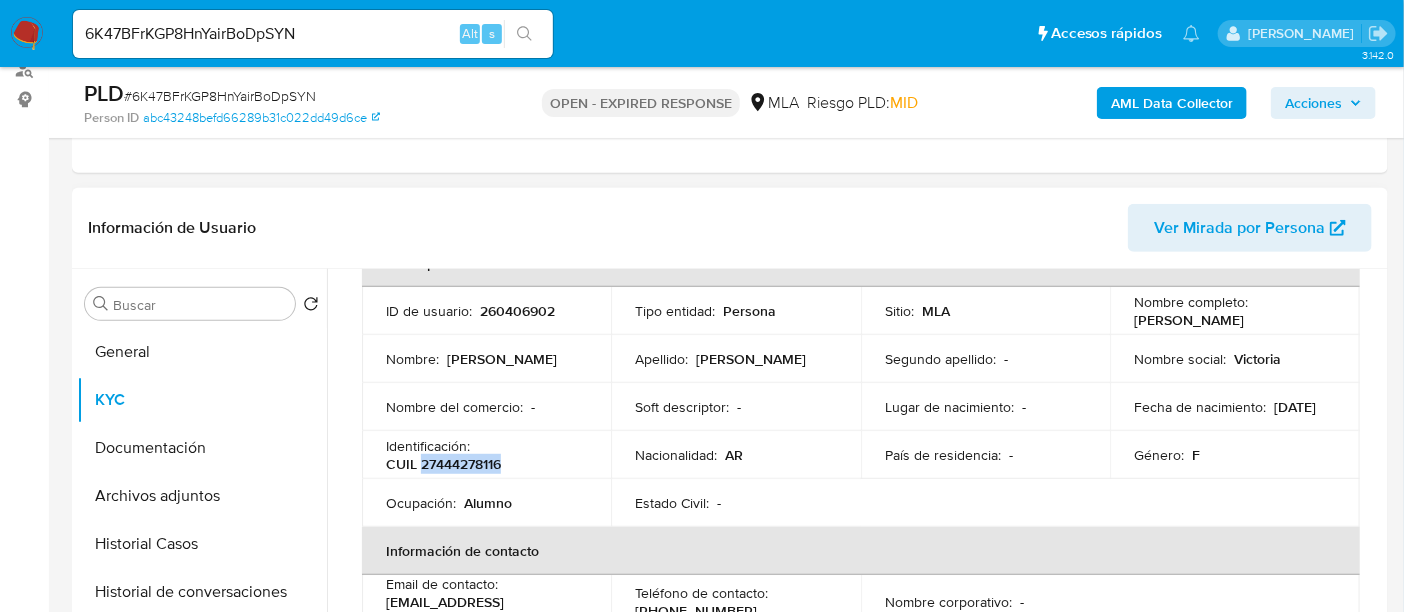 click on "CUIL 27444278116" at bounding box center [443, 464] 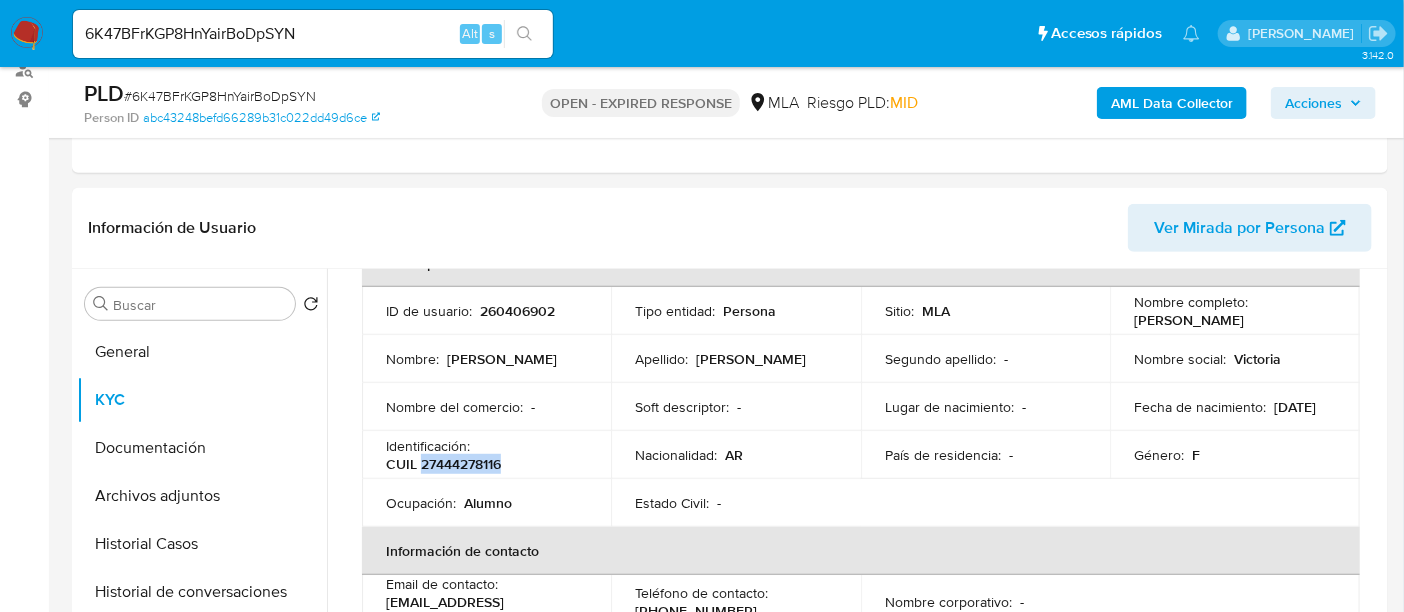 copy on "27444278116" 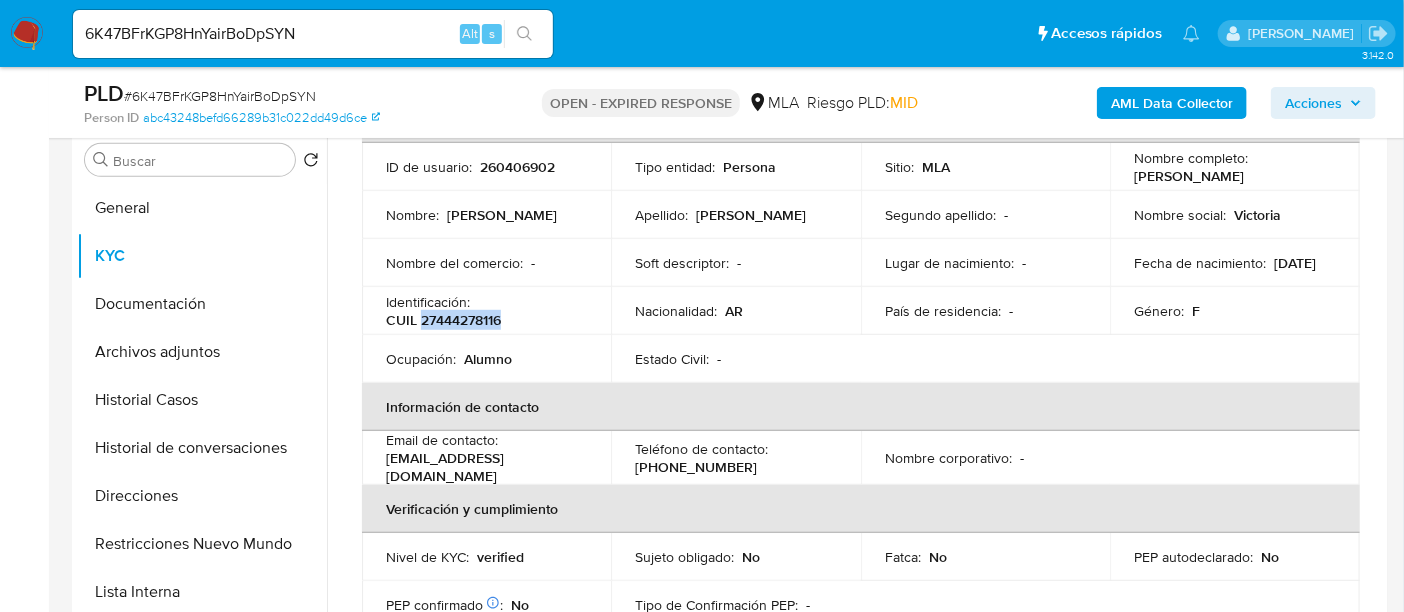 scroll, scrollTop: 500, scrollLeft: 0, axis: vertical 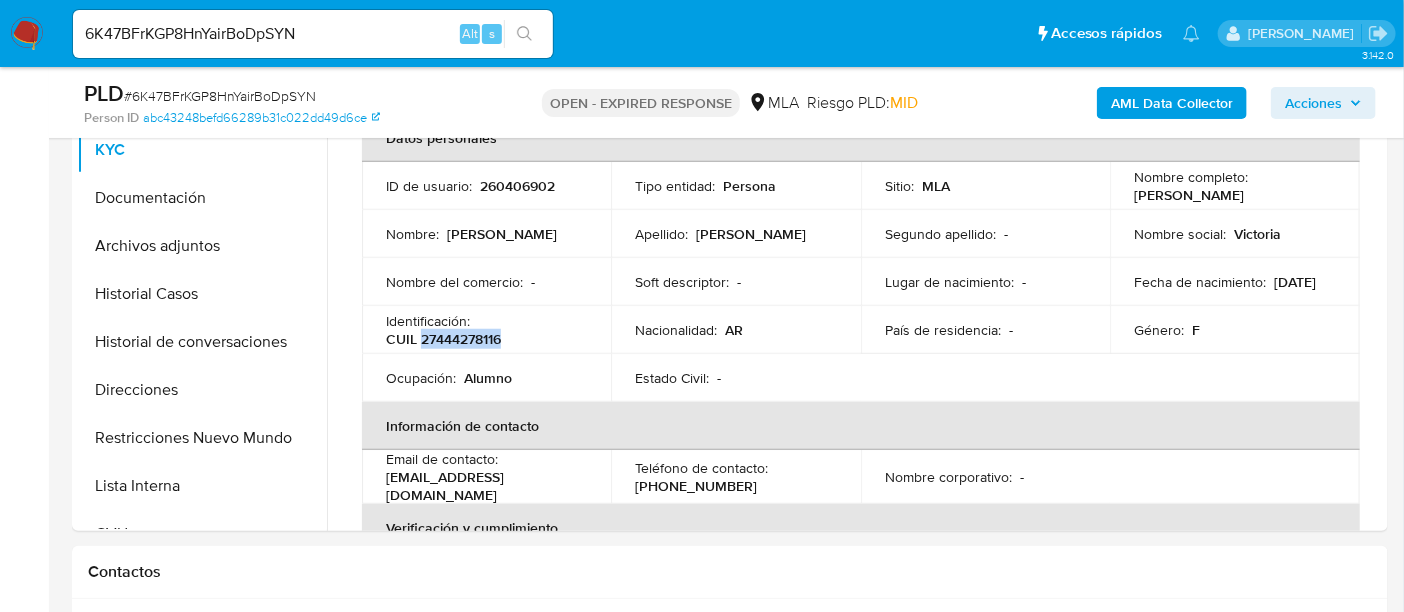 click on "AML Data Collector" at bounding box center (1172, 103) 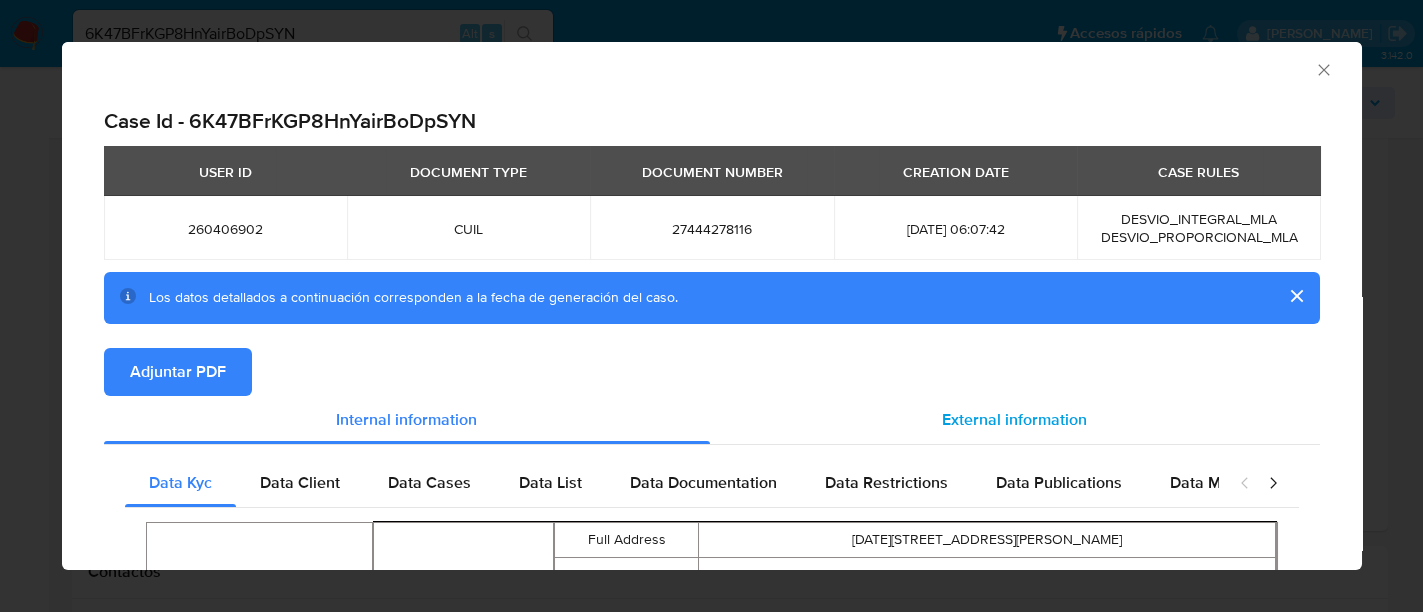 click on "External information" at bounding box center (1015, 420) 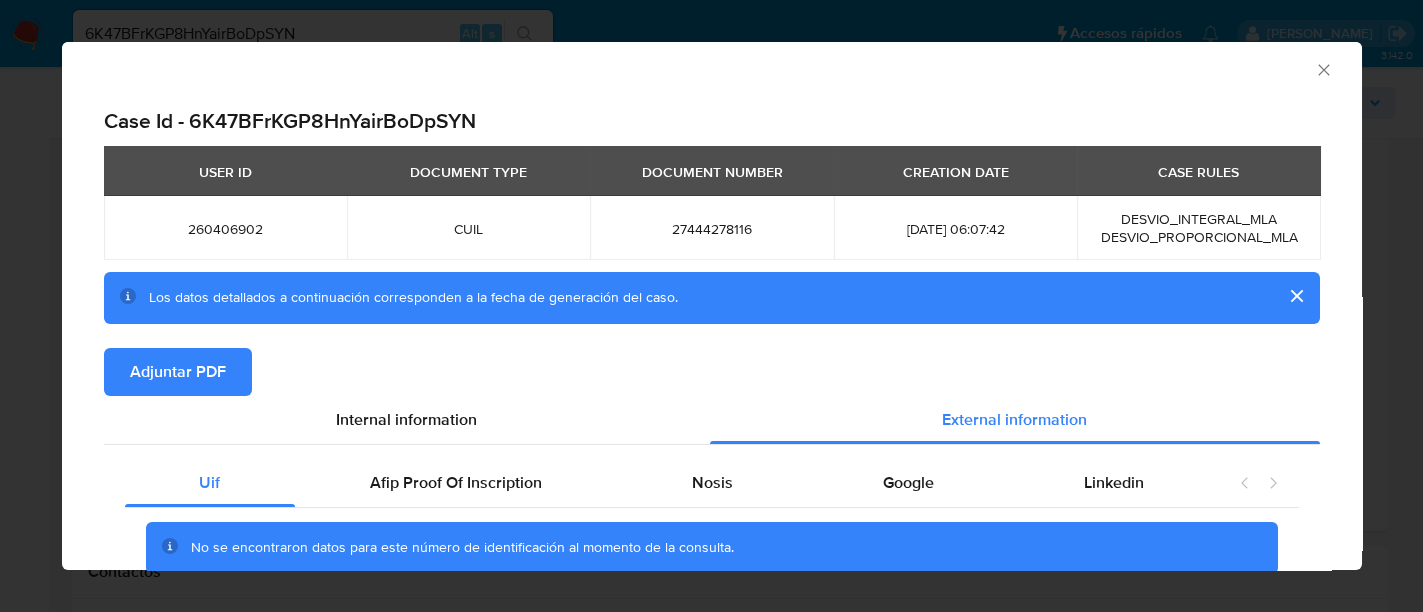 scroll, scrollTop: 90, scrollLeft: 0, axis: vertical 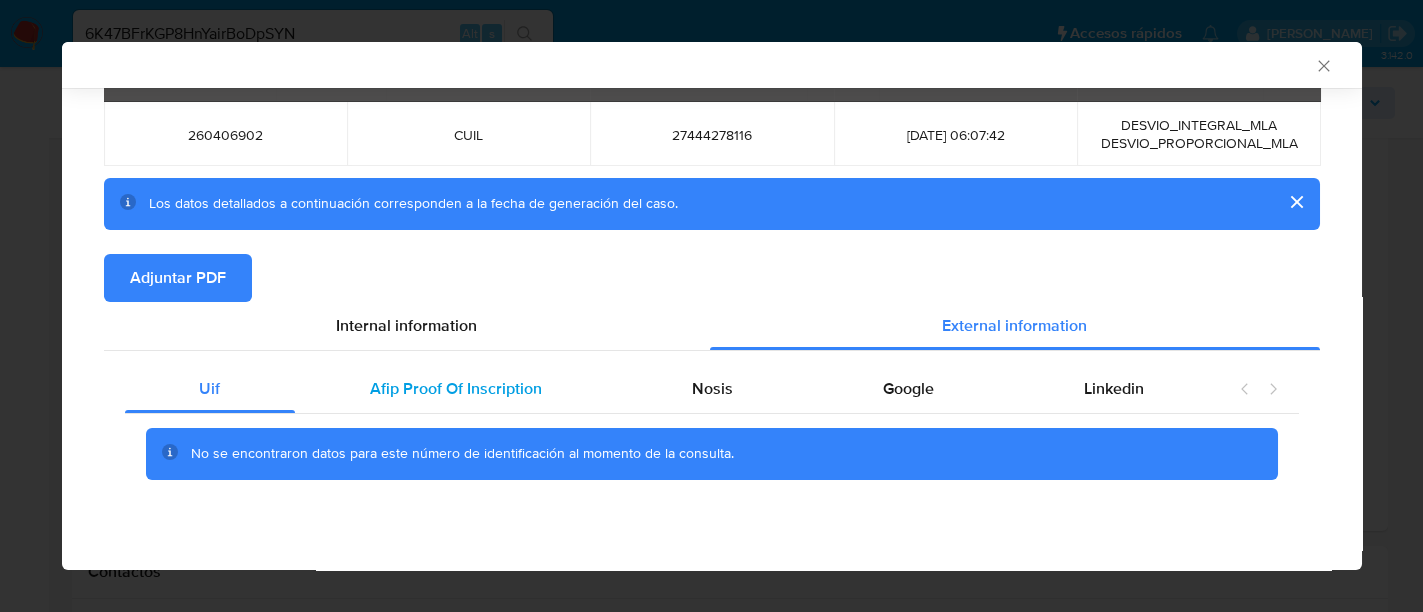 click on "Afip Proof Of Inscription" at bounding box center [456, 389] 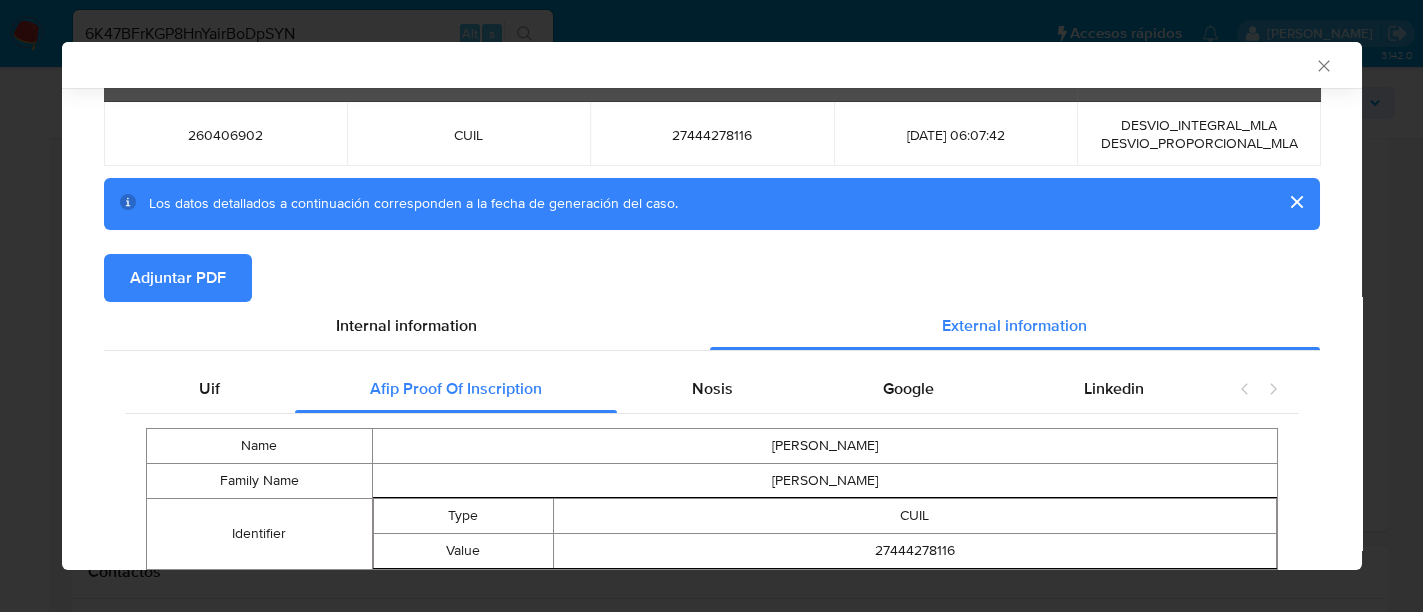 scroll, scrollTop: 229, scrollLeft: 0, axis: vertical 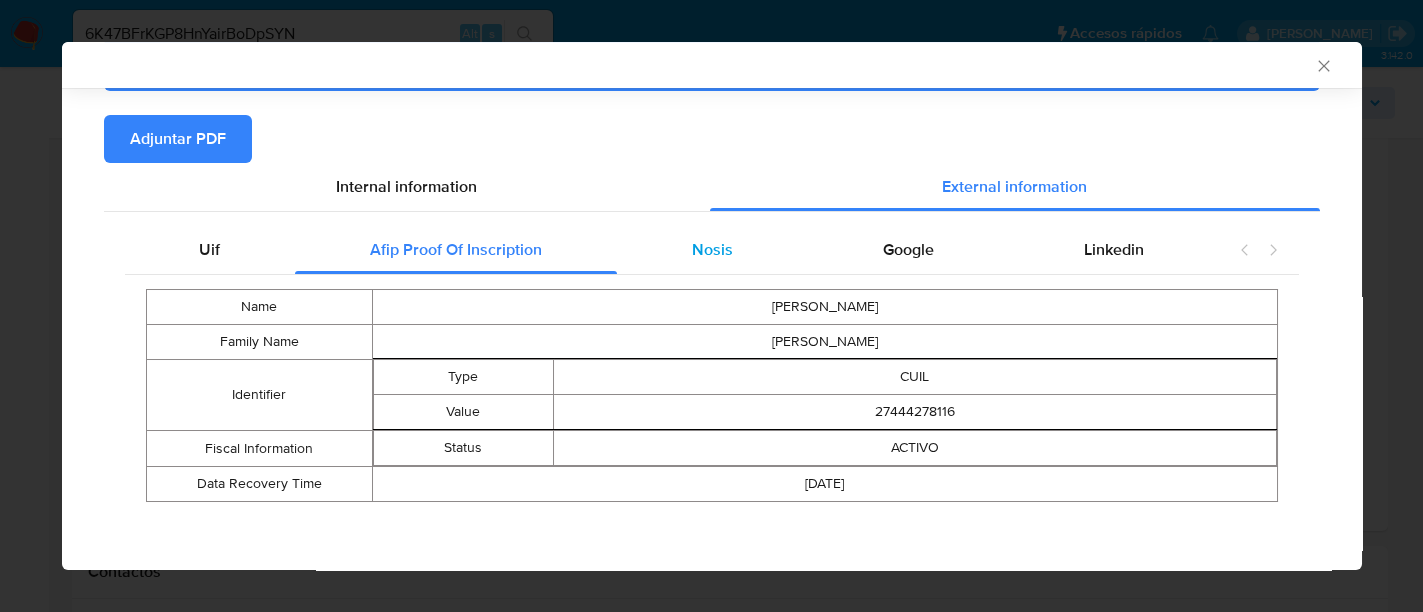 click on "Nosis" at bounding box center [712, 250] 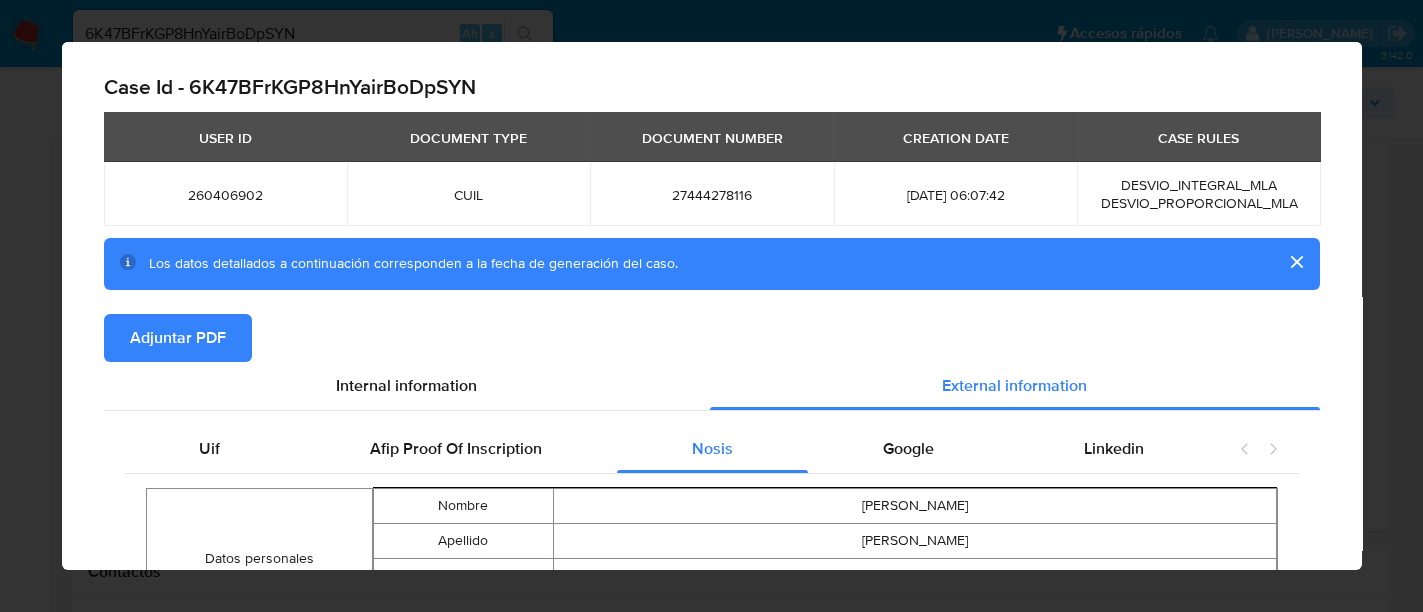scroll, scrollTop: 0, scrollLeft: 0, axis: both 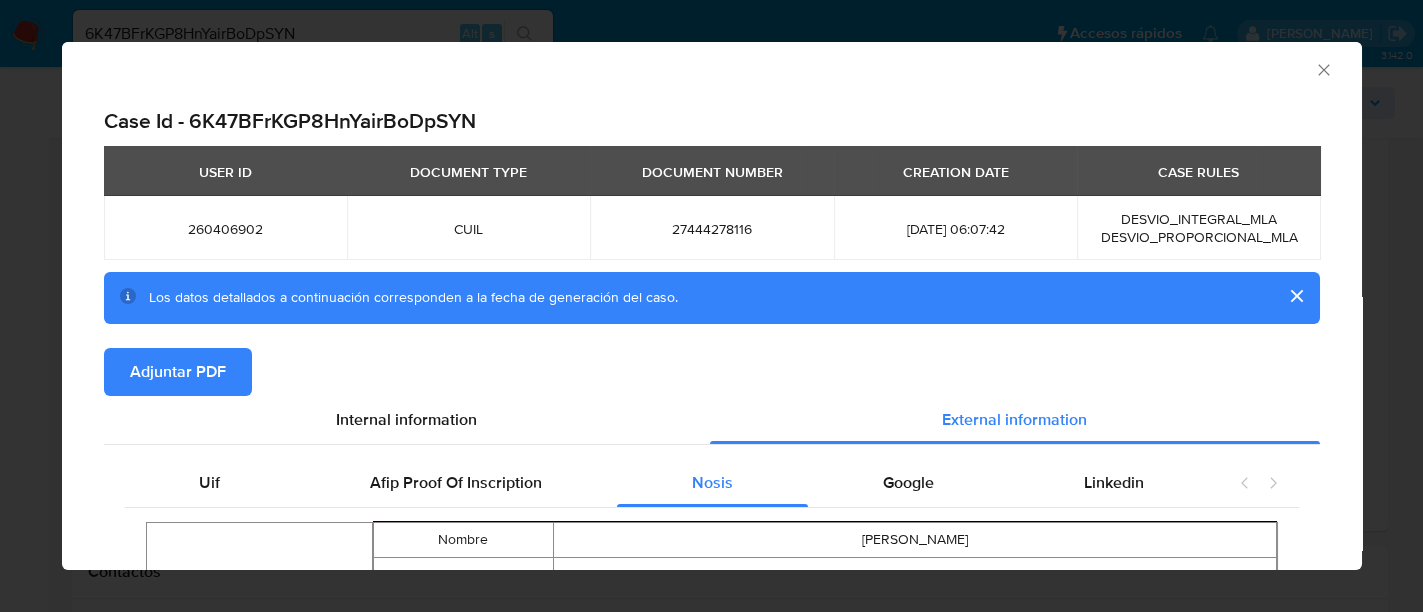 click 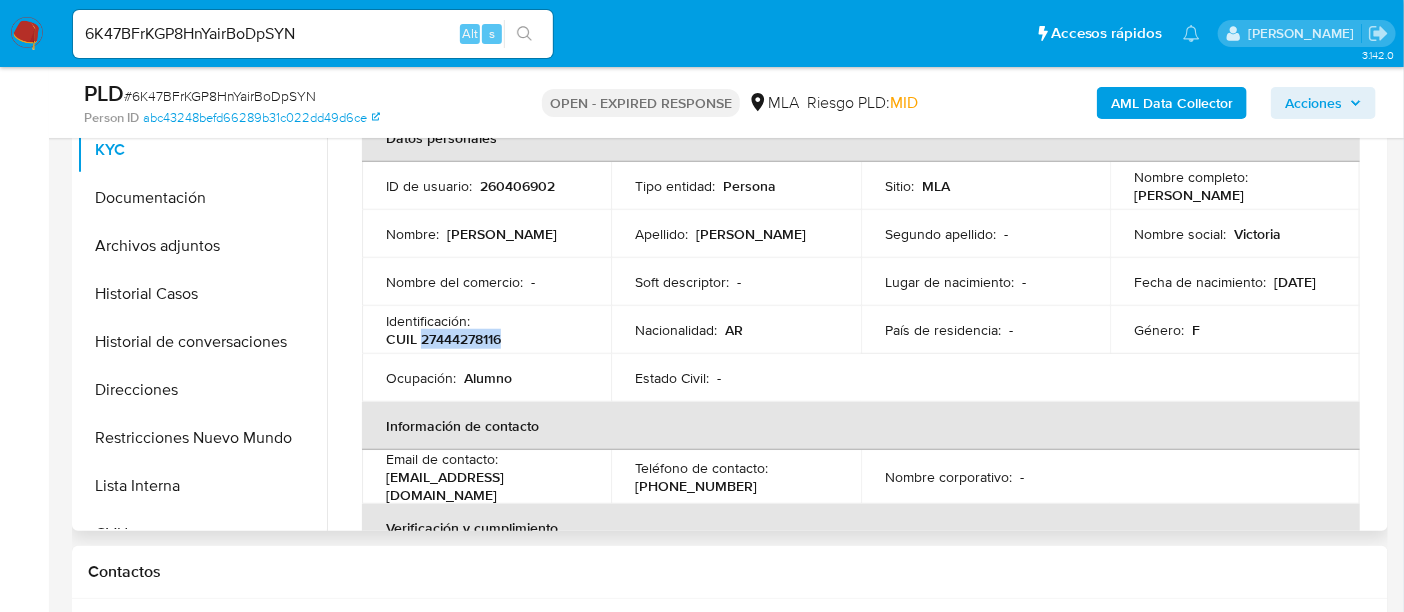 click on "CUIL 27444278116" at bounding box center (443, 339) 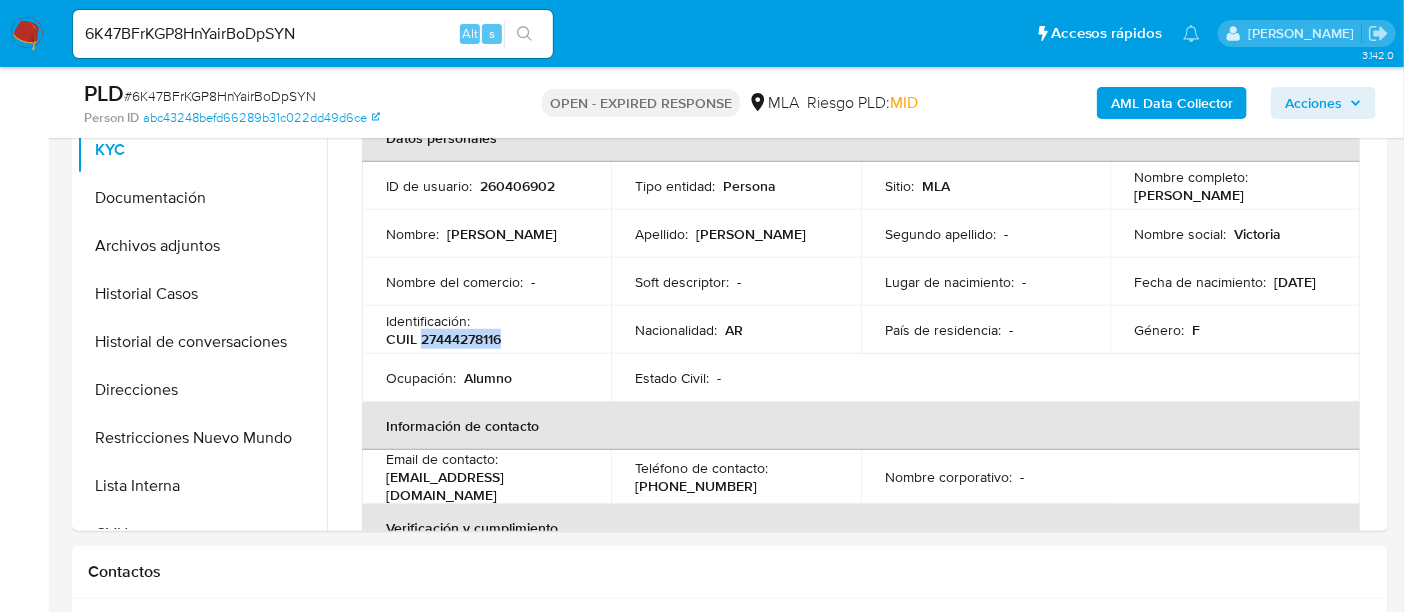 copy on "27444278116" 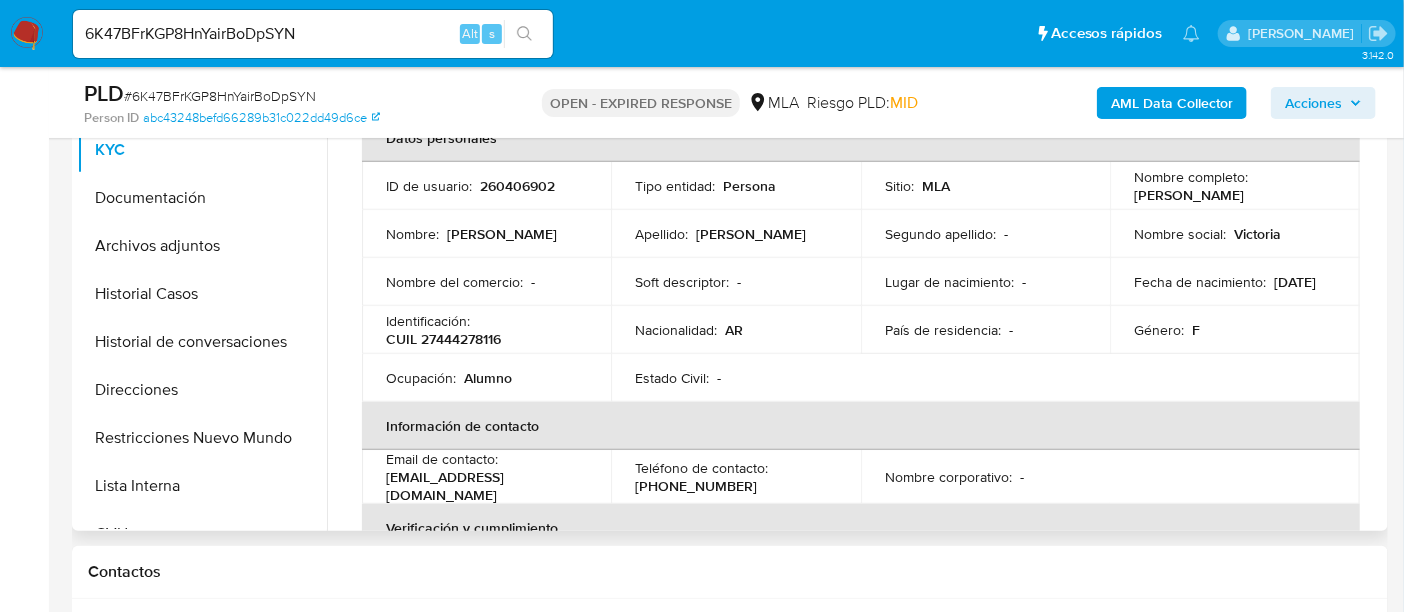 click on "[PERSON_NAME]" at bounding box center [1189, 195] 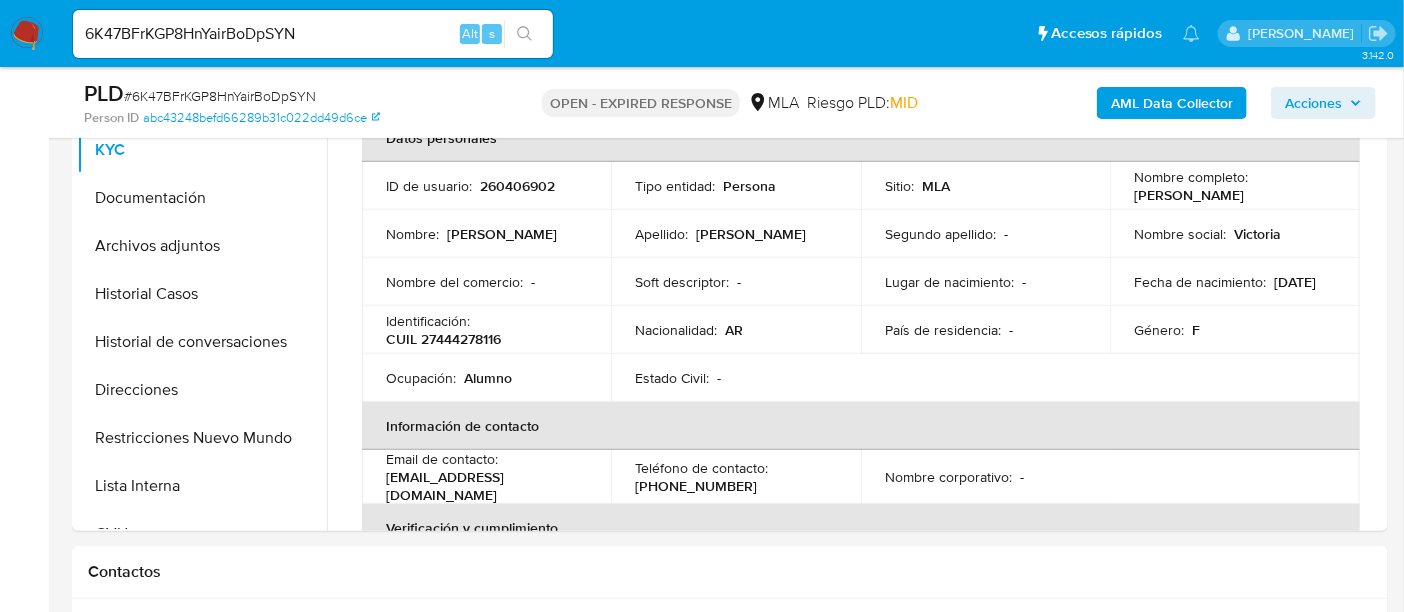 click on "AML Data Collector" at bounding box center [1172, 103] 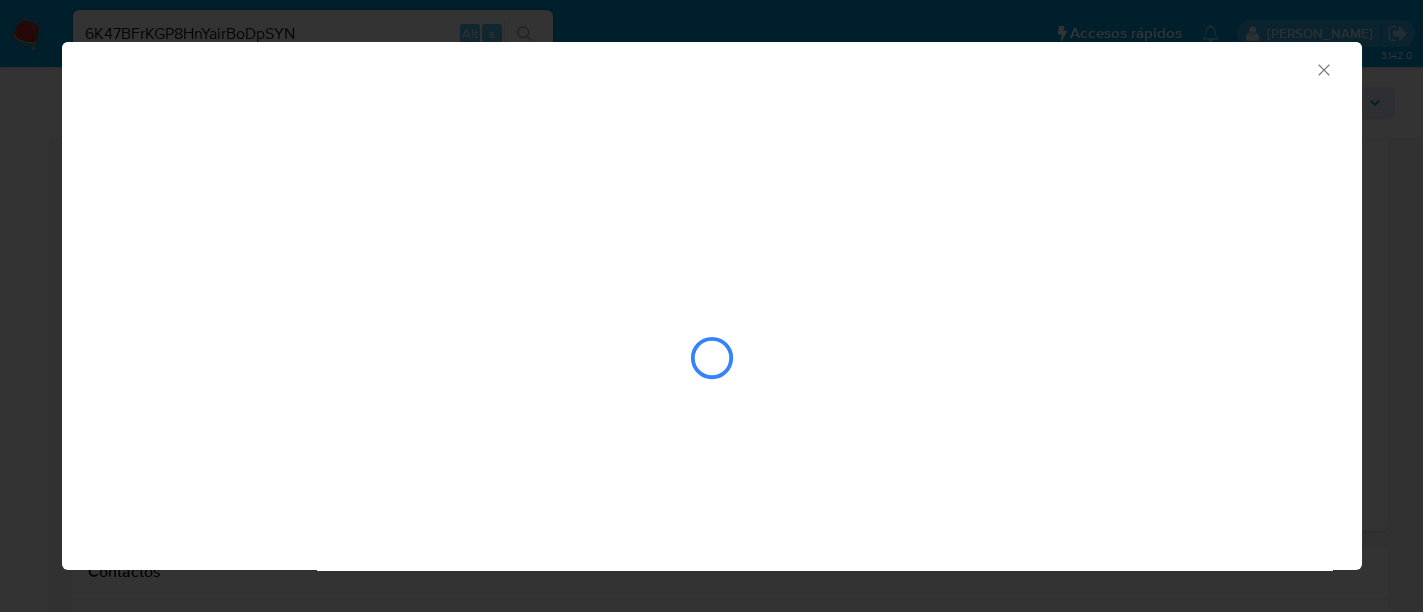 drag, startPoint x: 1320, startPoint y: 78, endPoint x: 1267, endPoint y: 30, distance: 71.50524 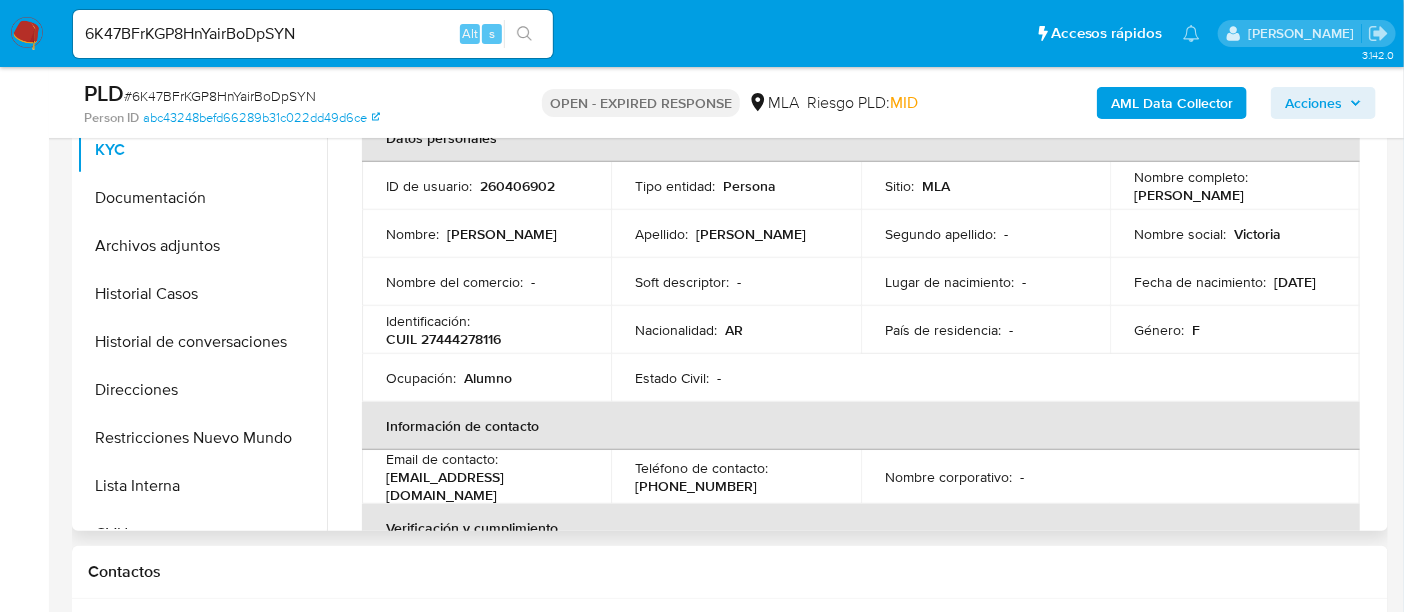 click on "Nombre :    [PERSON_NAME]" at bounding box center [486, 234] 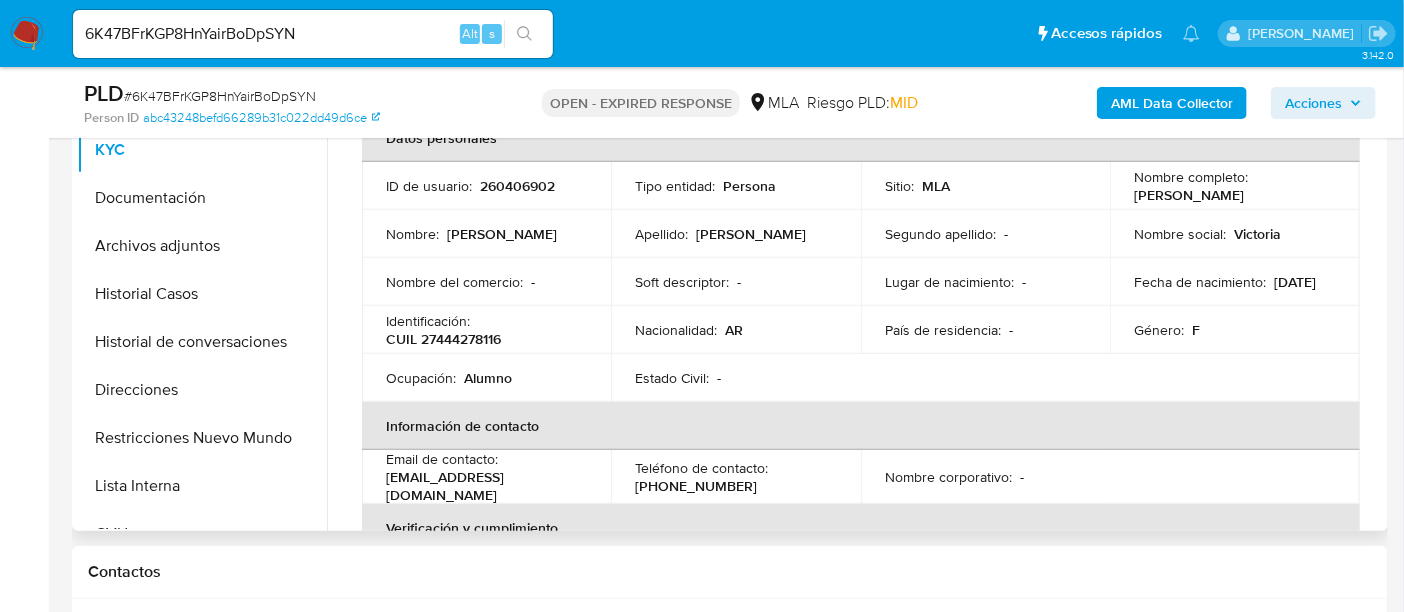 click on "CUIL 27444278116" at bounding box center [443, 339] 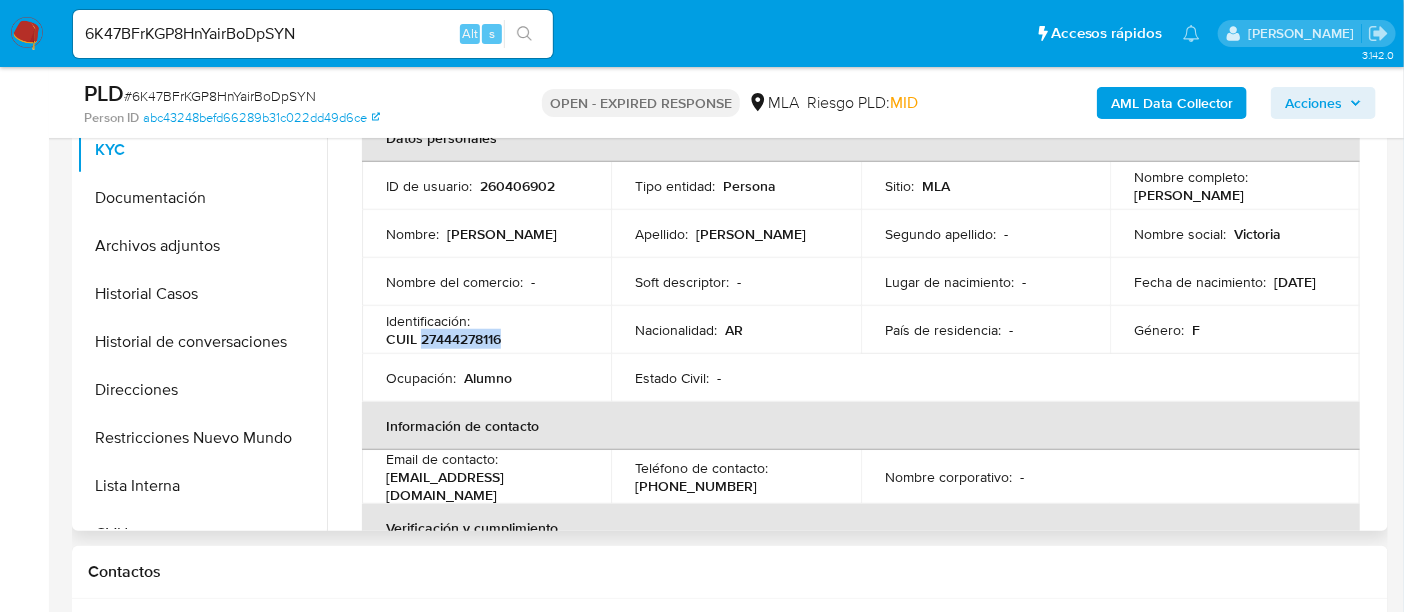 click on "CUIL 27444278116" at bounding box center (443, 339) 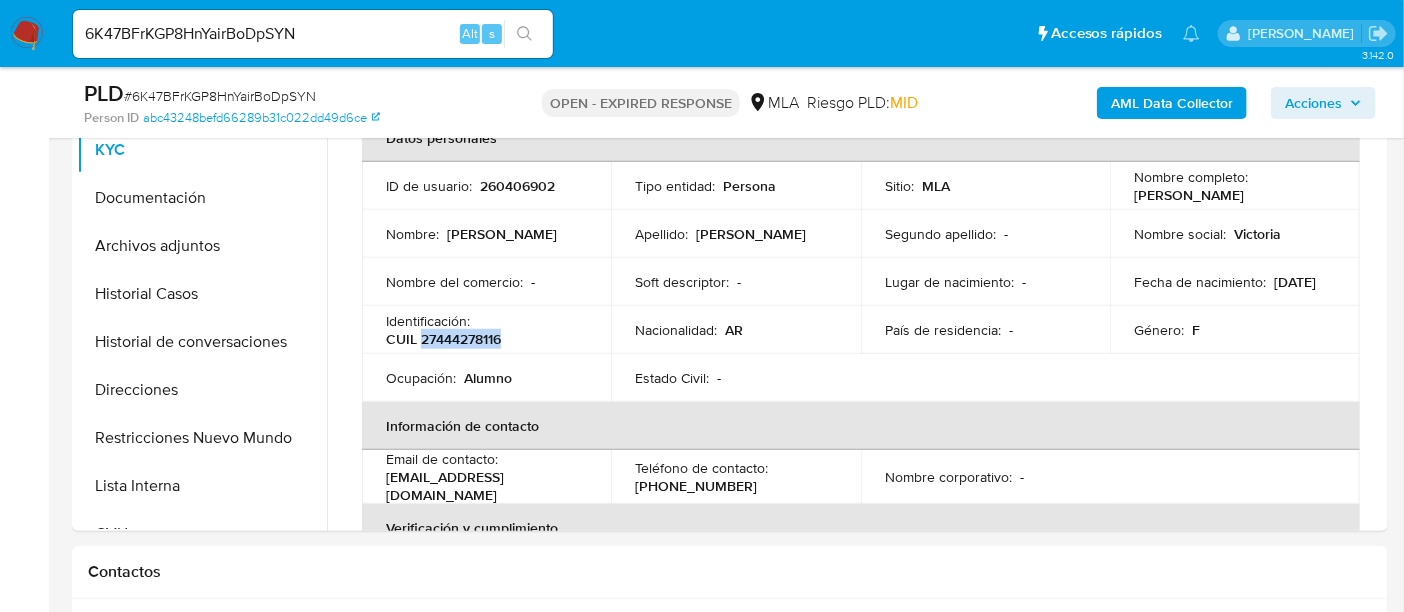 copy on "27444278116" 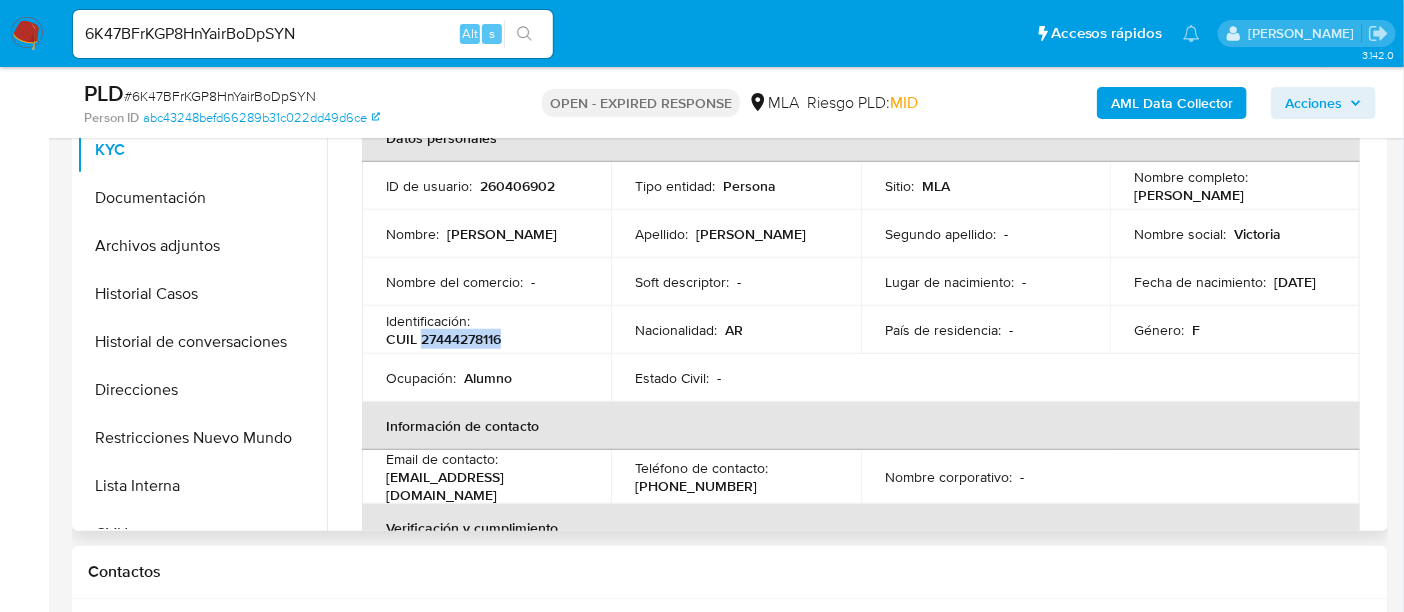 click on "CUIL 27444278116" at bounding box center [443, 339] 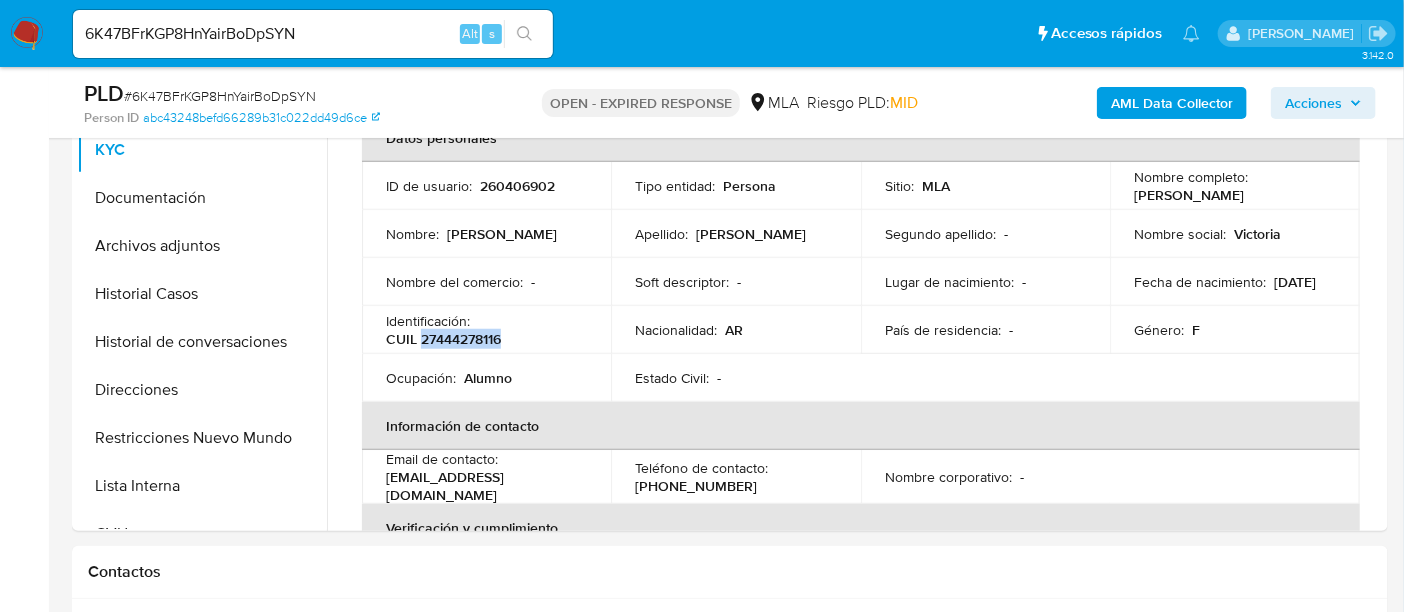 click on "AML Data Collector" at bounding box center [1172, 103] 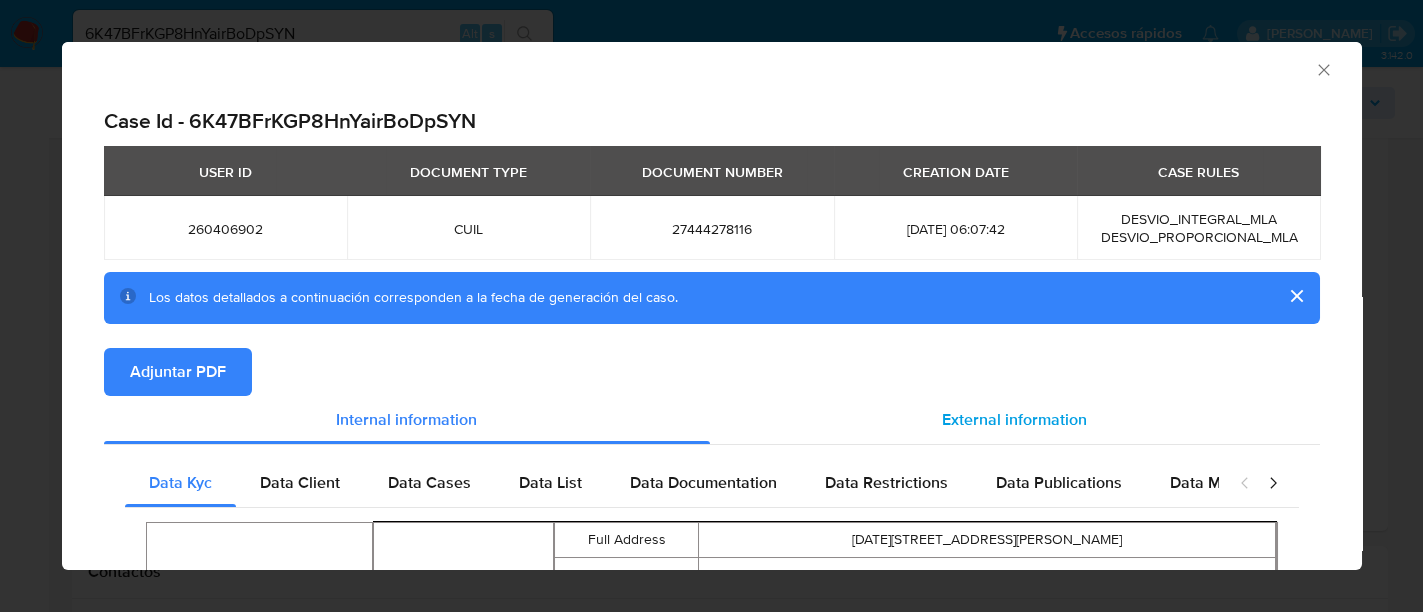 click on "External information" at bounding box center [1014, 419] 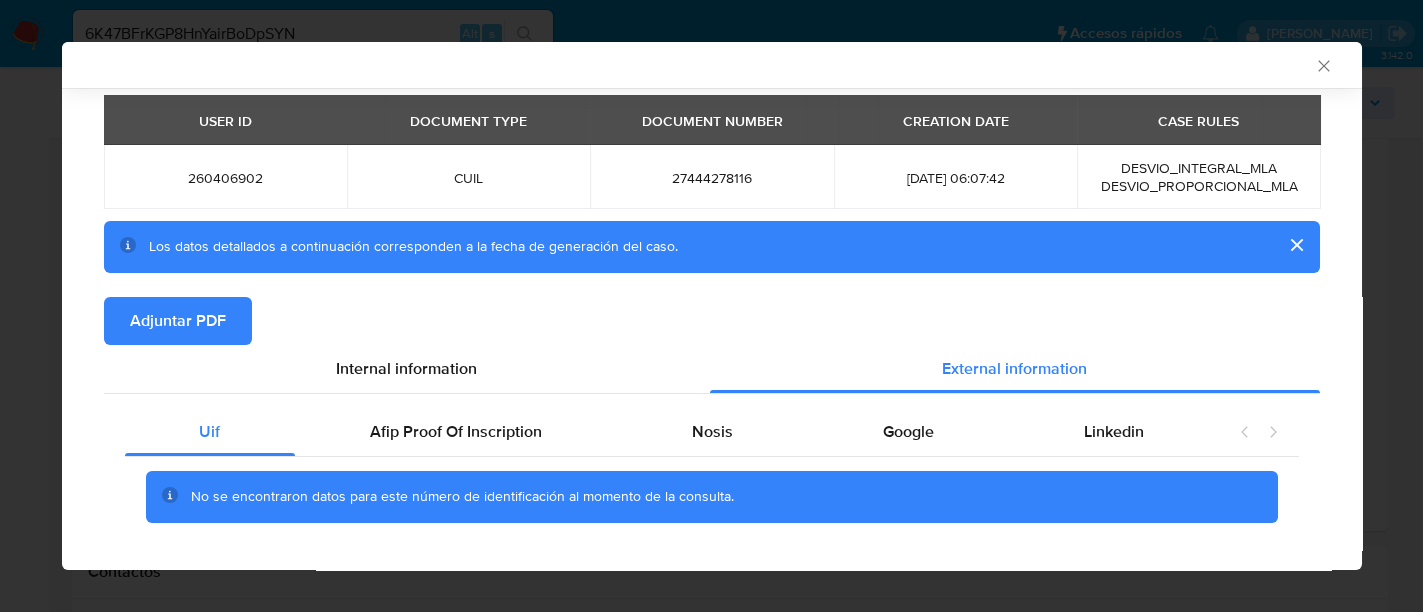 scroll, scrollTop: 90, scrollLeft: 0, axis: vertical 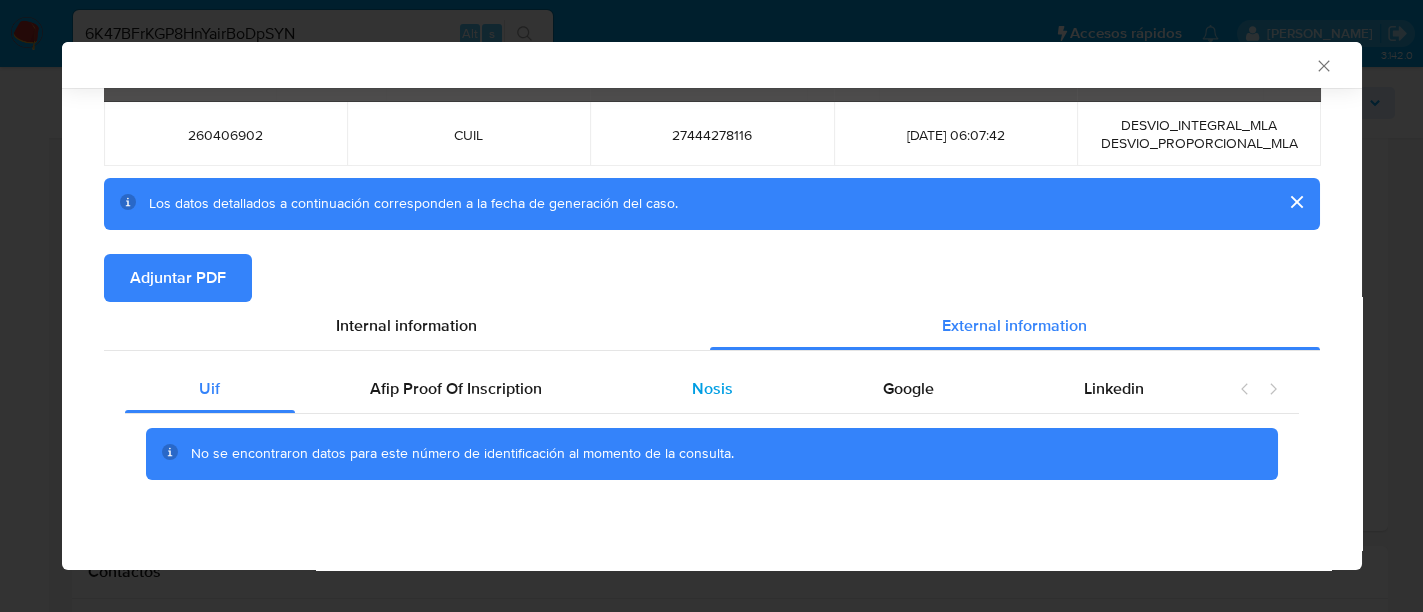 click on "Nosis" at bounding box center (712, 389) 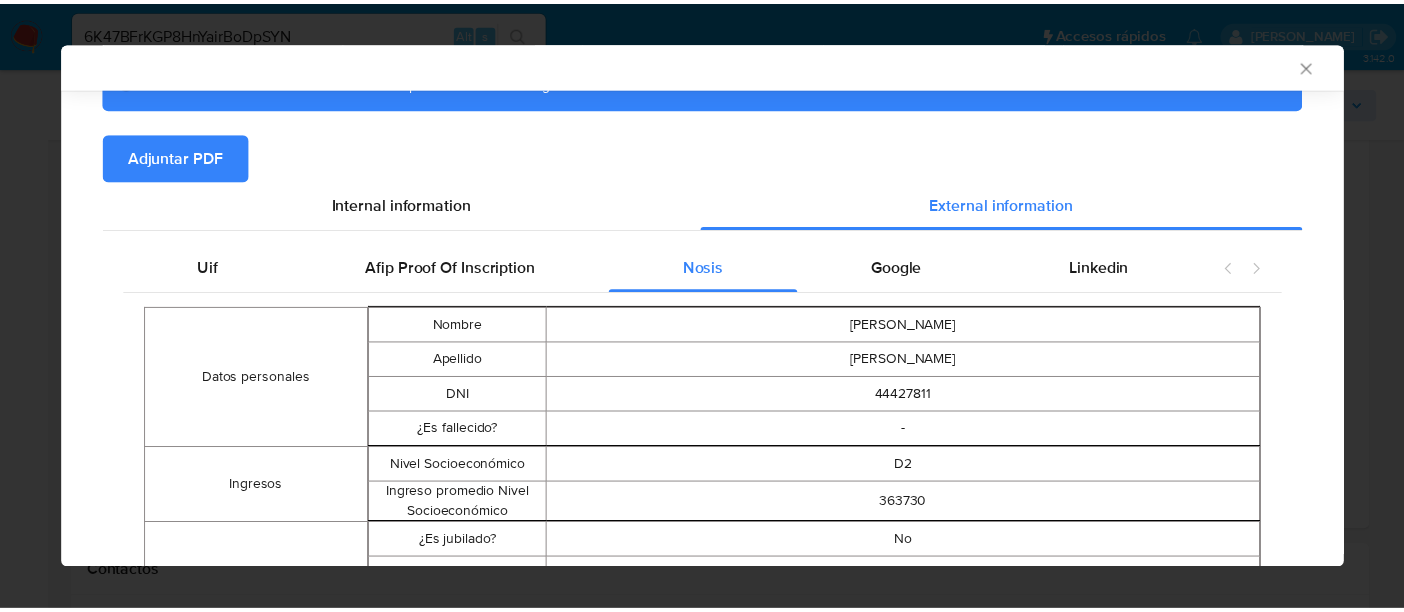 scroll, scrollTop: 0, scrollLeft: 0, axis: both 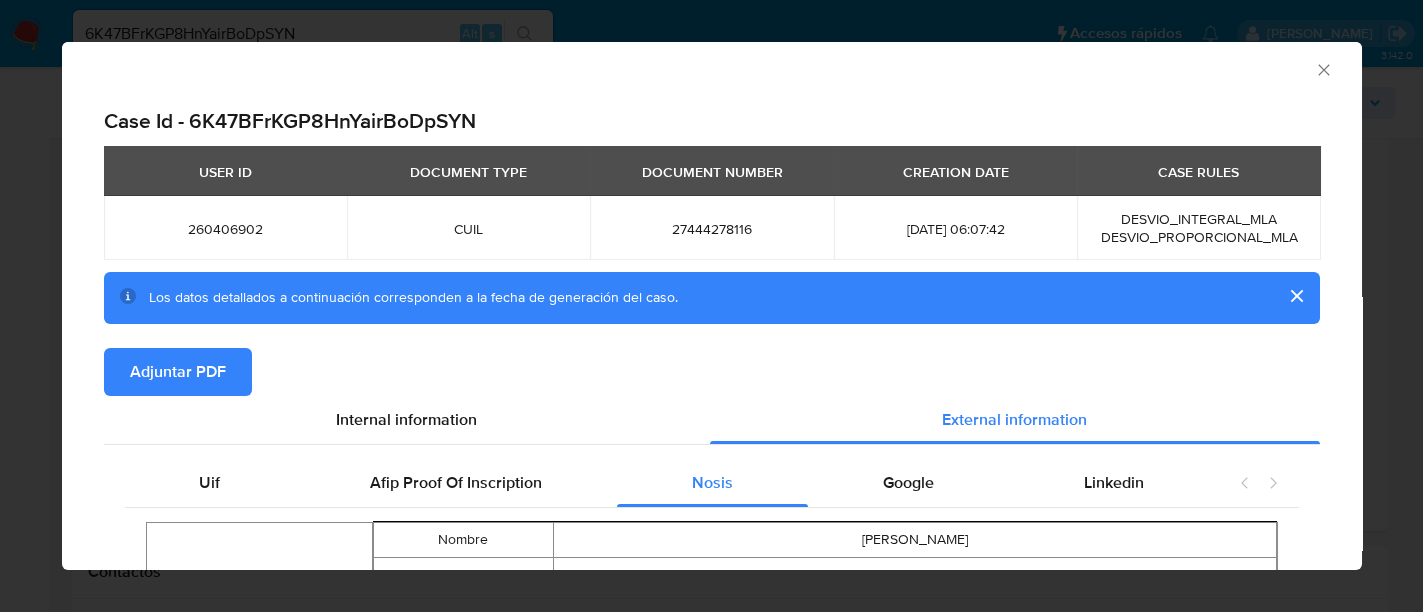 click 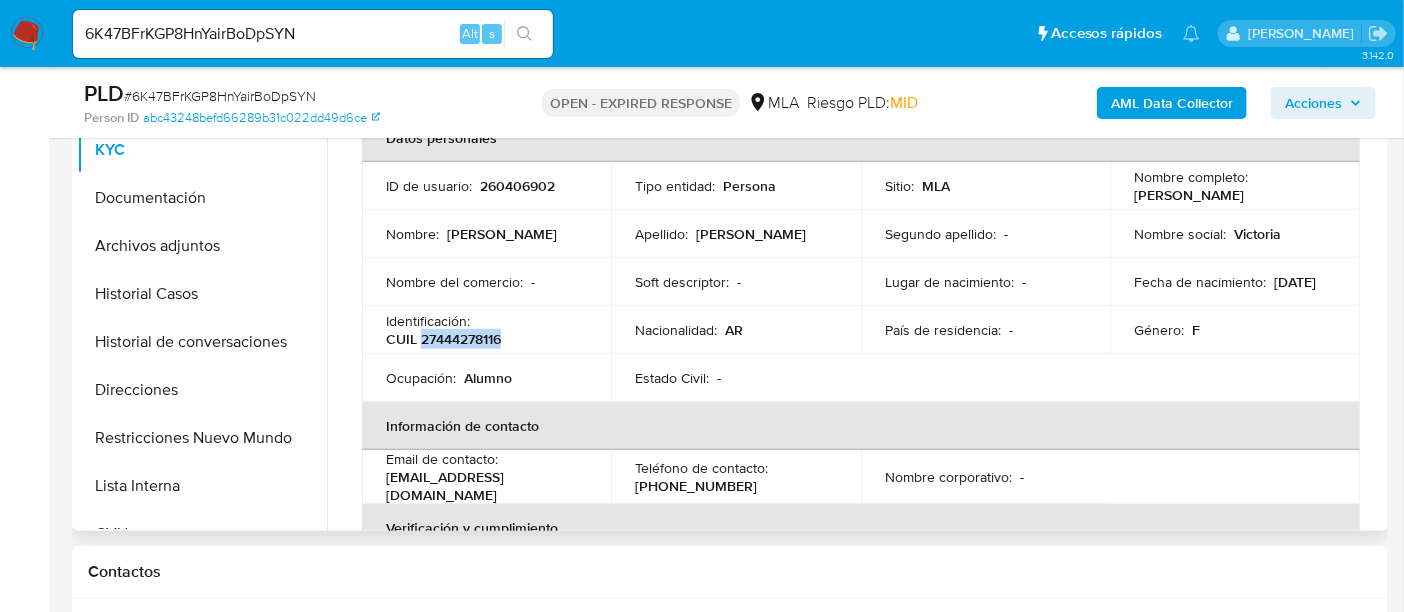 click on "CUIL 27444278116" at bounding box center (443, 339) 